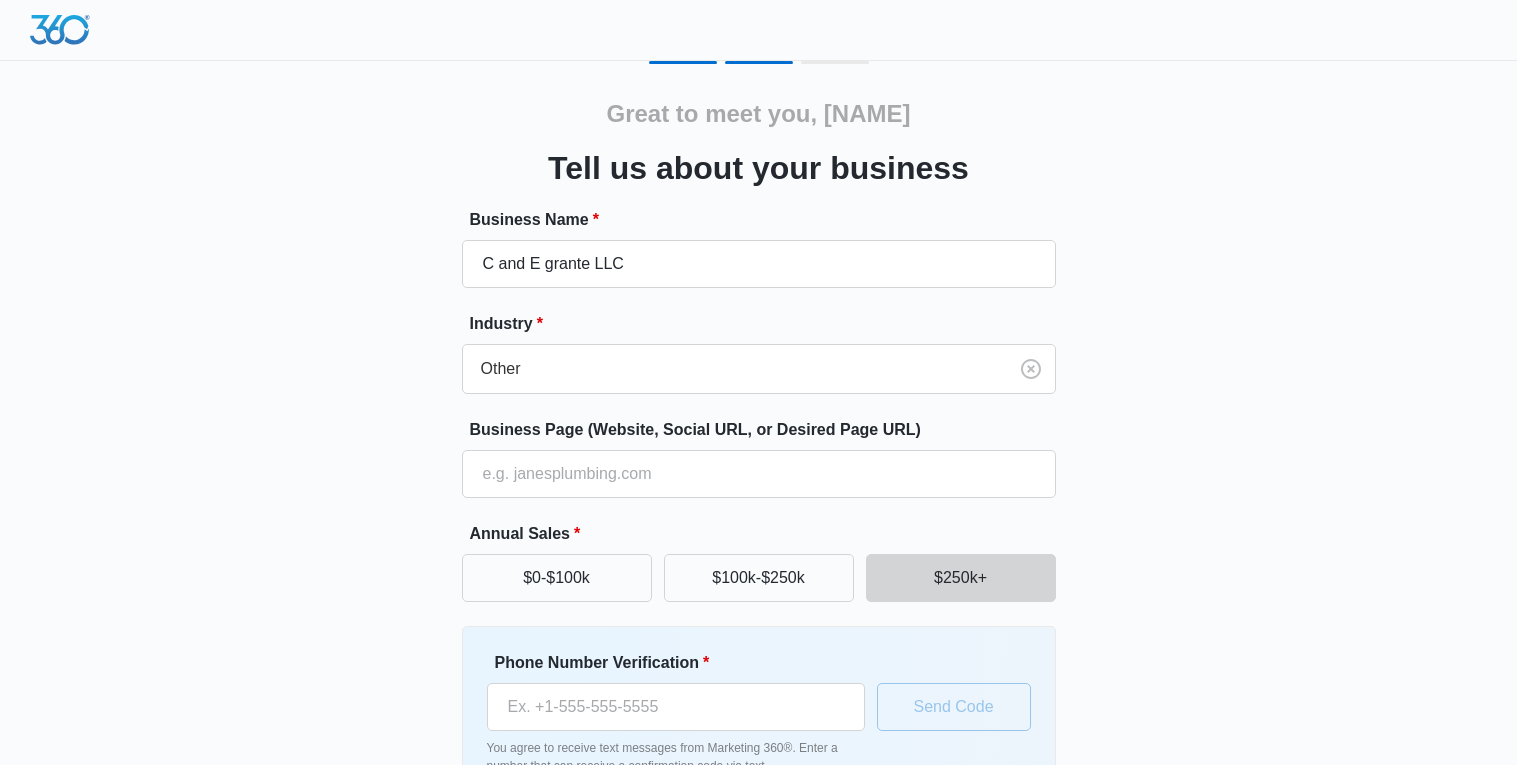 scroll, scrollTop: 131, scrollLeft: 0, axis: vertical 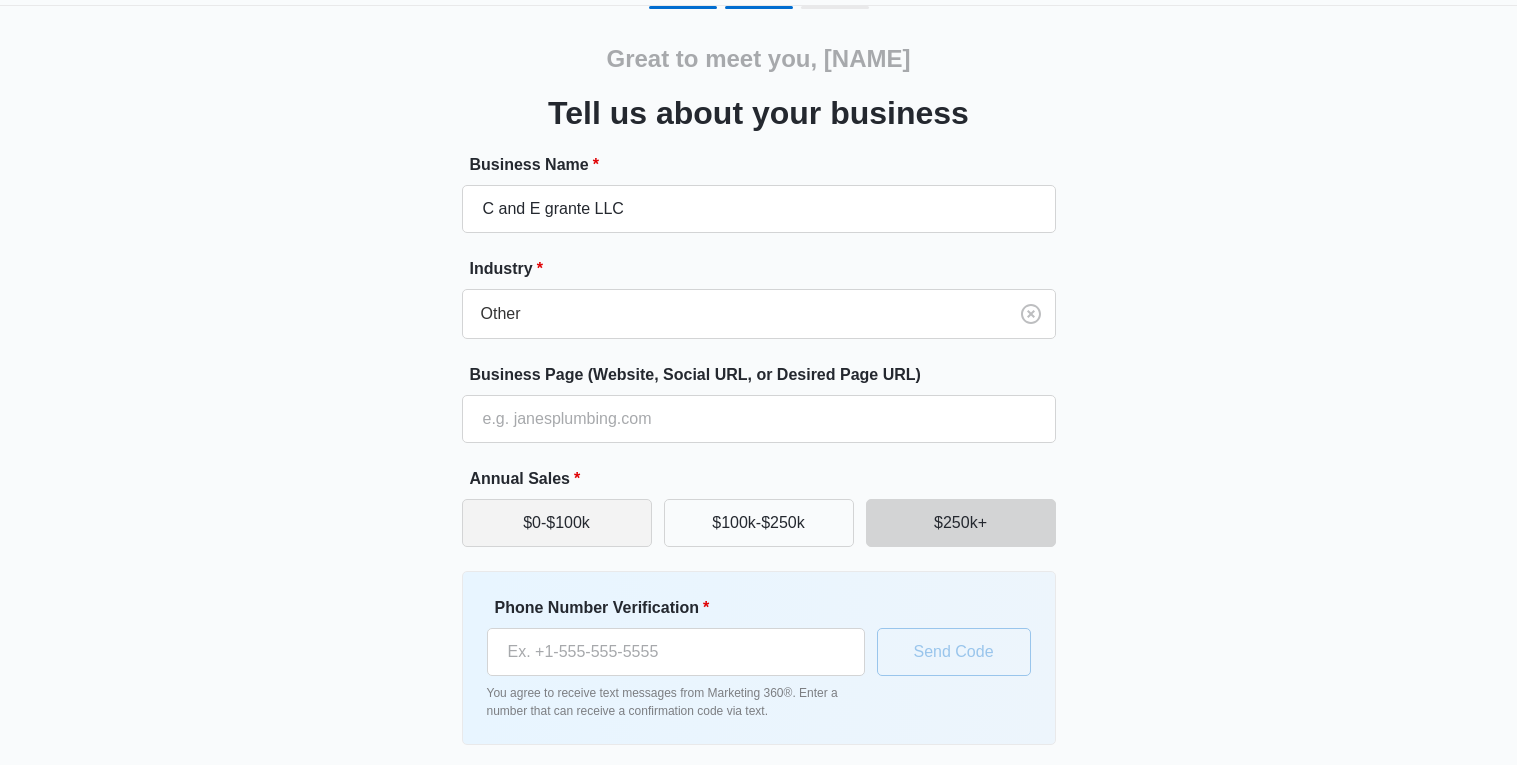 click on "$0-$100k" at bounding box center [557, 523] 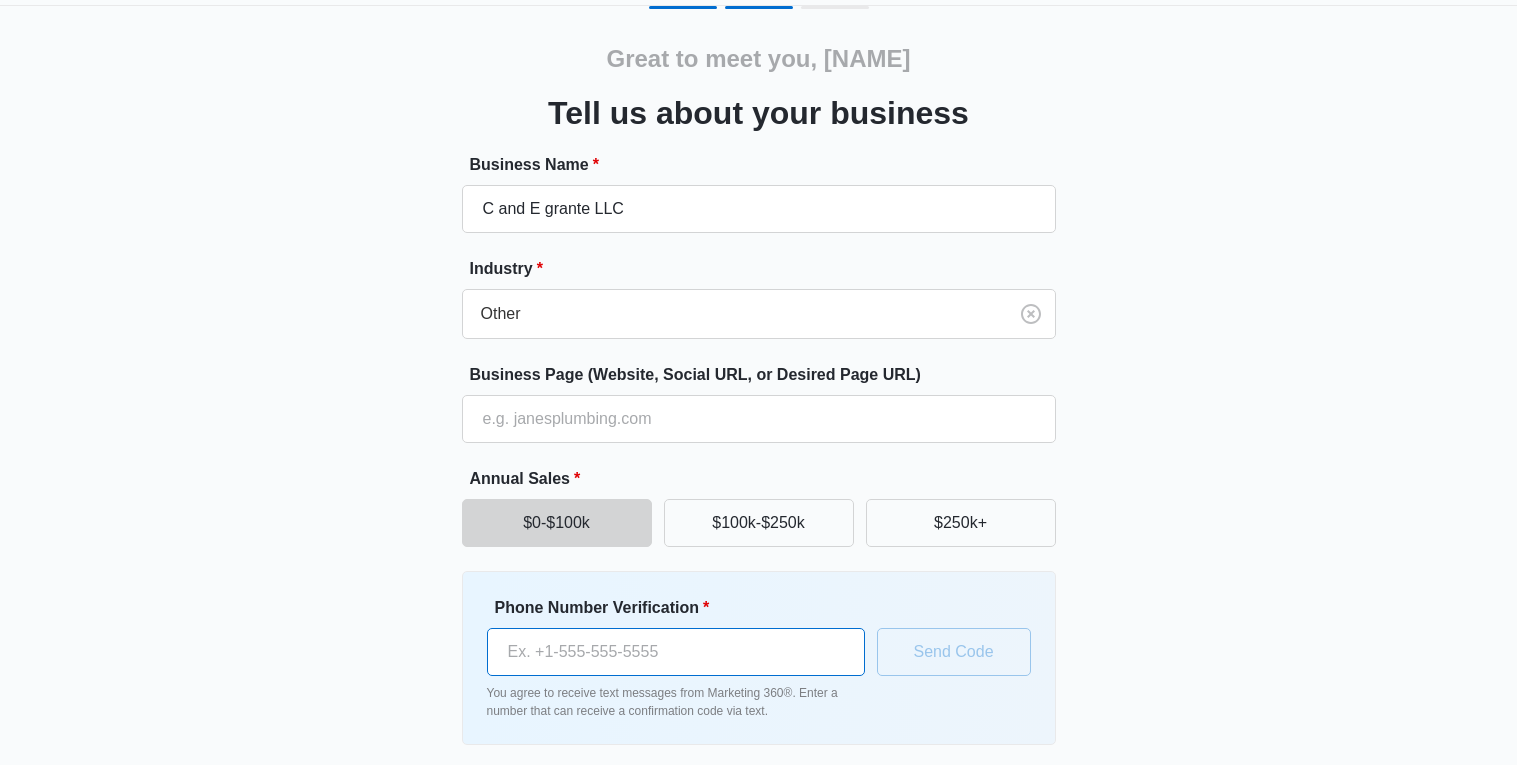 click on "Phone Number Verification *" at bounding box center [676, 652] 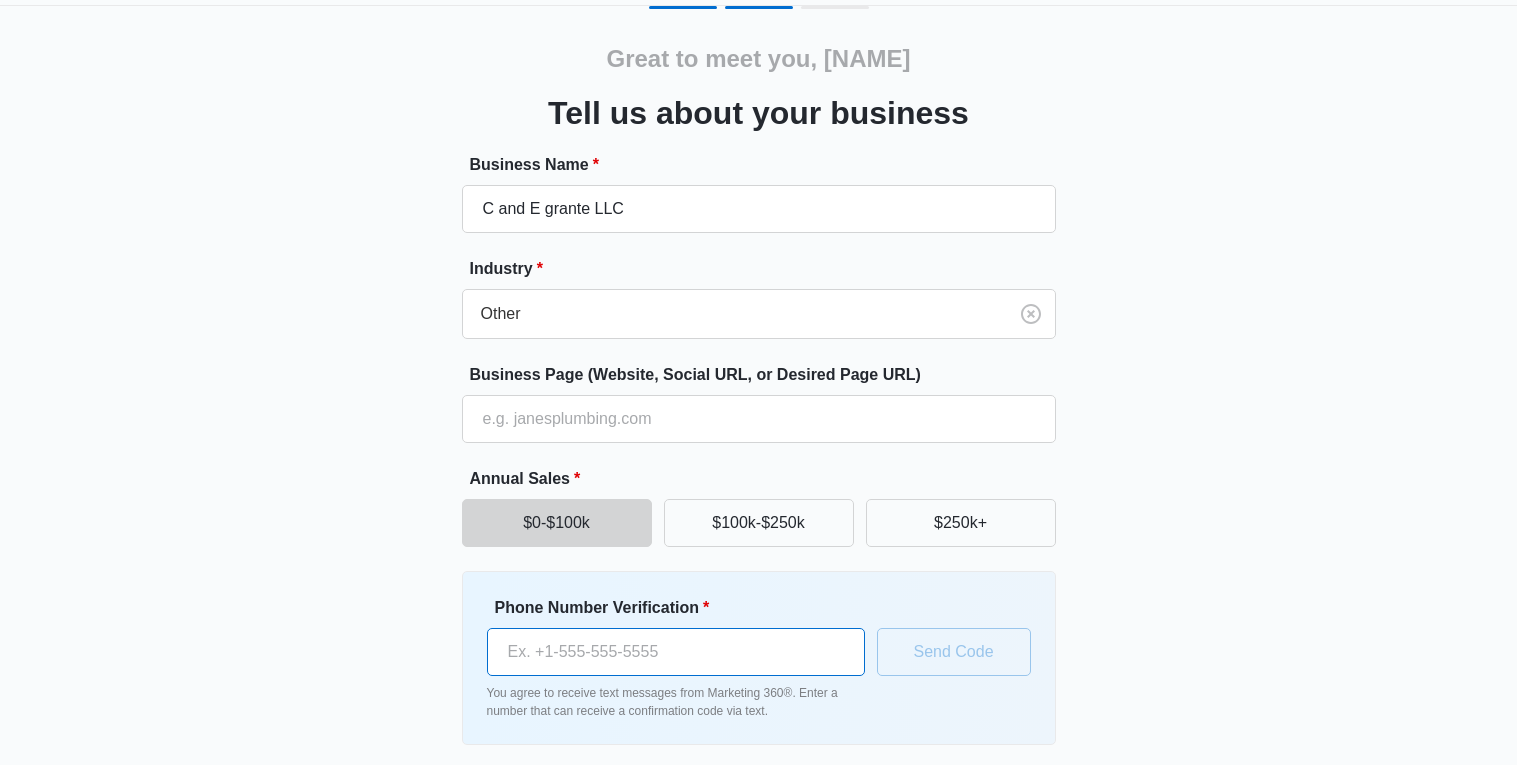 type on "(602) 592-8703" 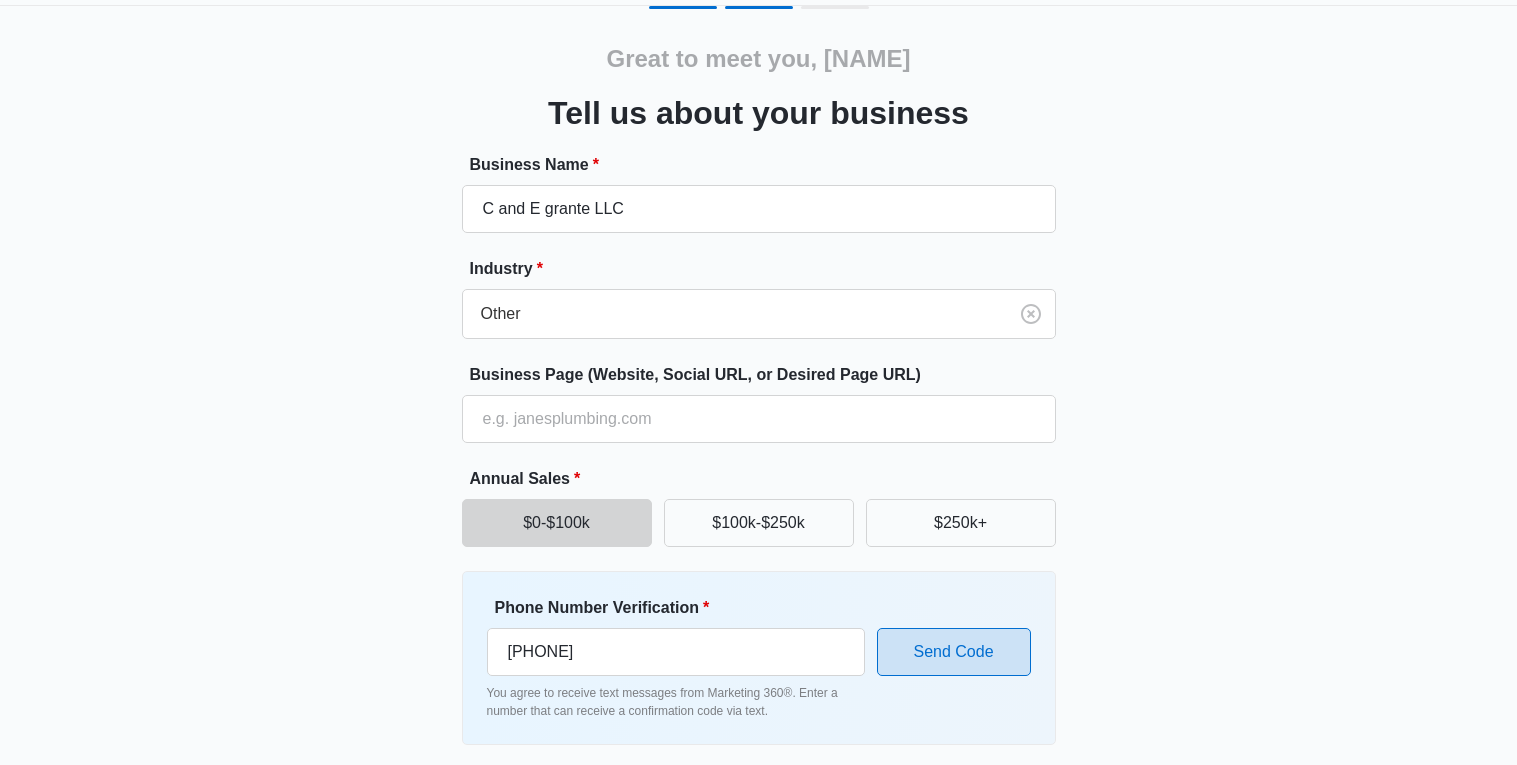 click on "Send Code" at bounding box center (954, 652) 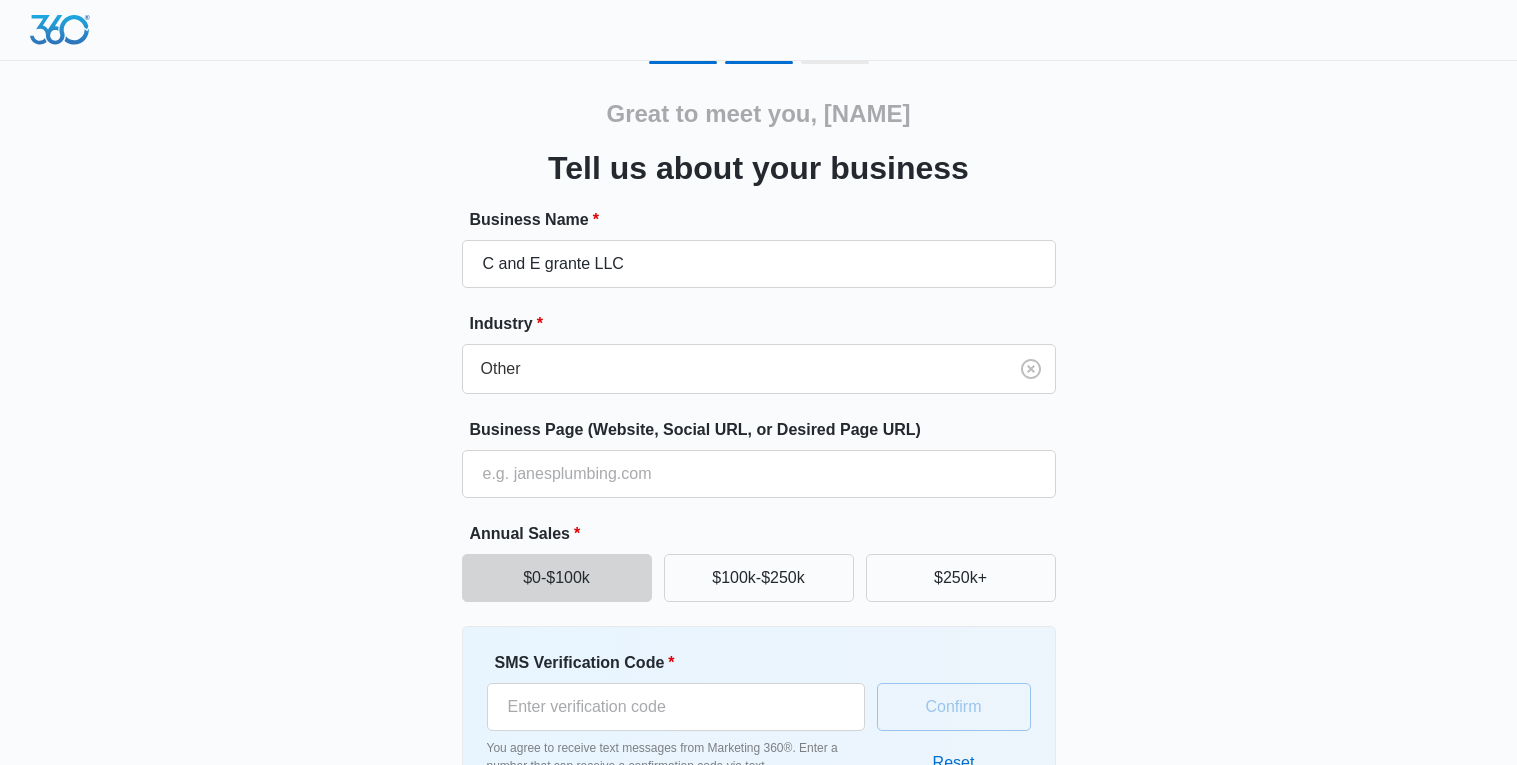 scroll, scrollTop: 143, scrollLeft: 0, axis: vertical 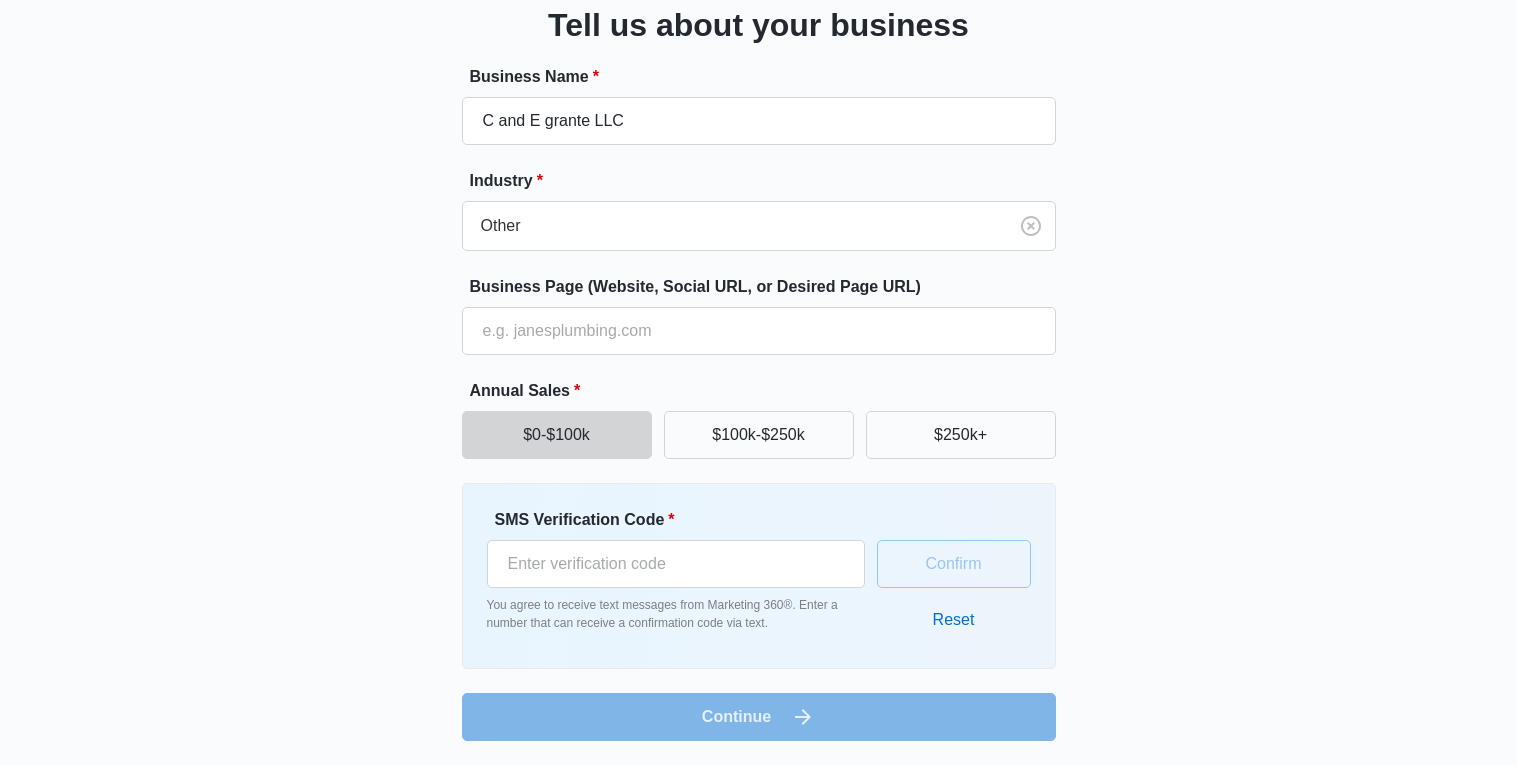 click on "SMS Verification Code *" at bounding box center (676, 548) 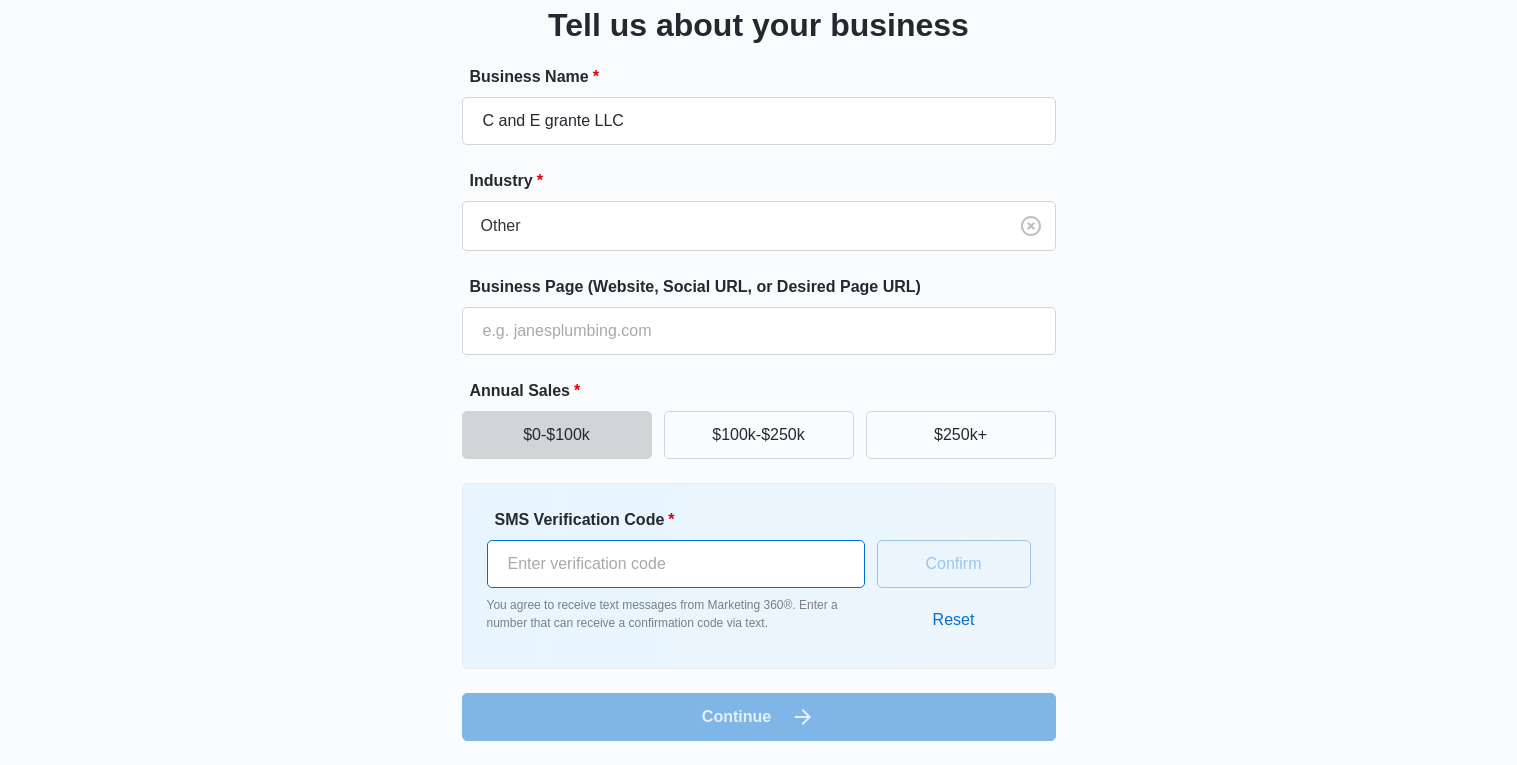 click on "SMS Verification Code *" at bounding box center (676, 564) 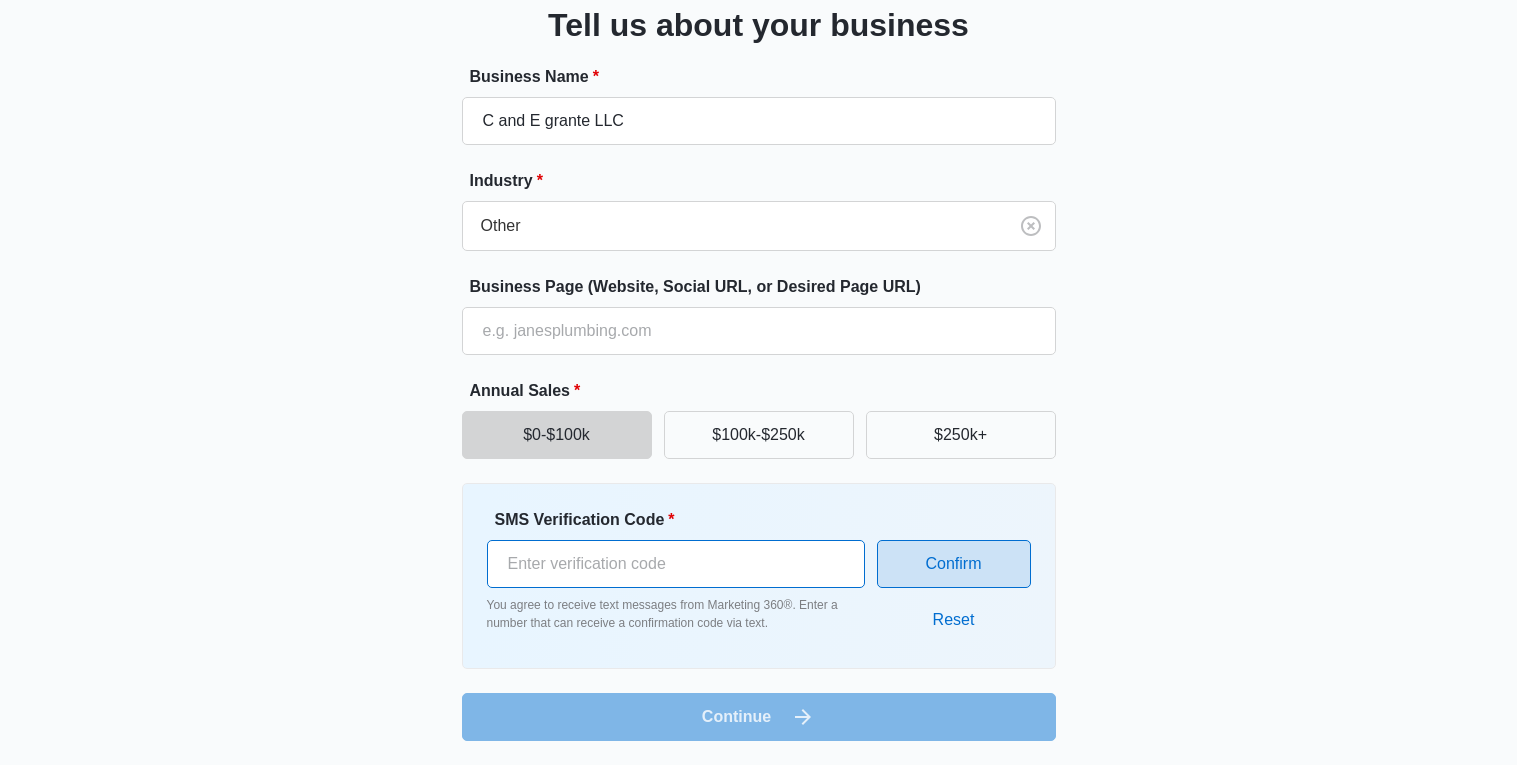 type on "527441" 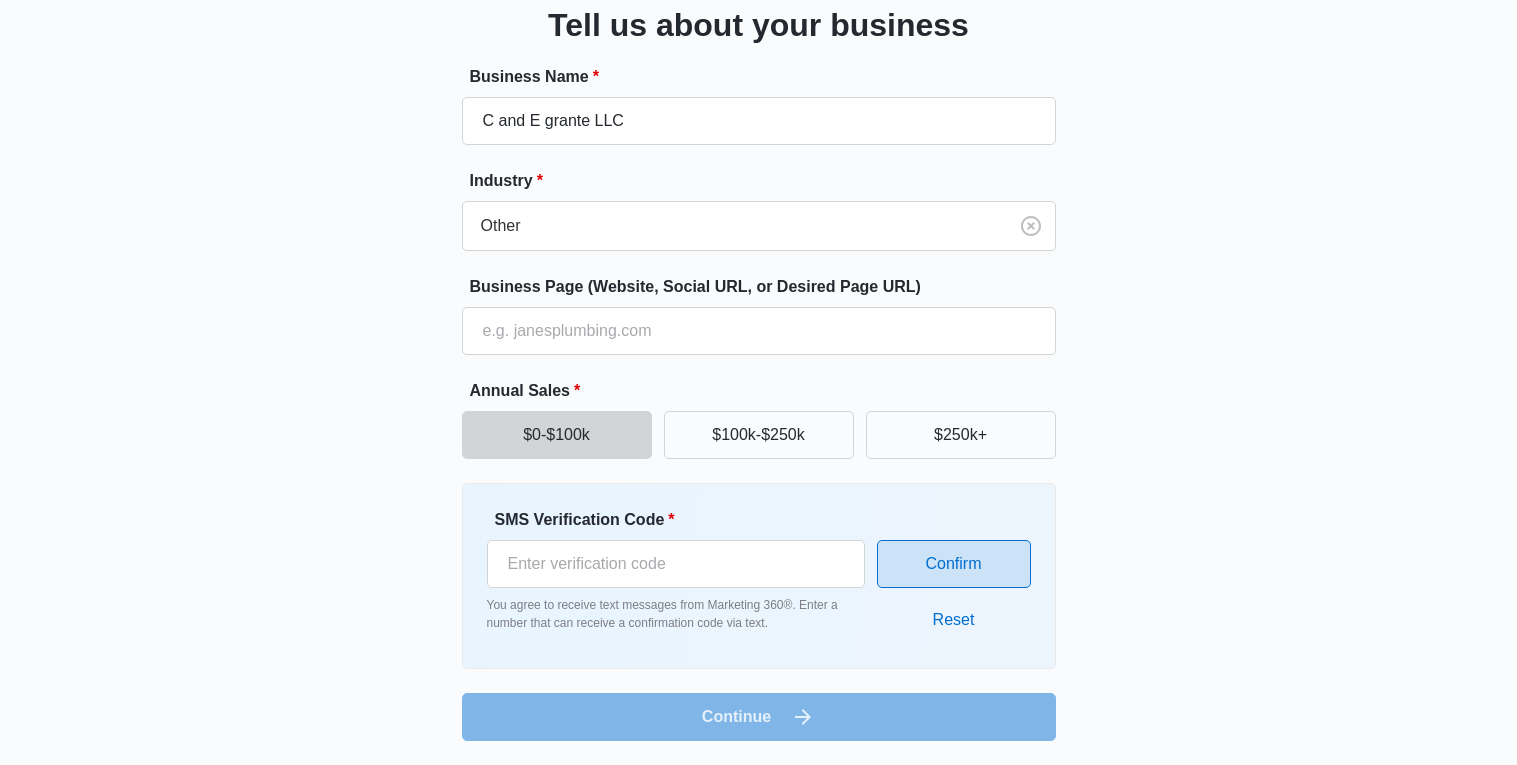 click on "Confirm" at bounding box center [954, 564] 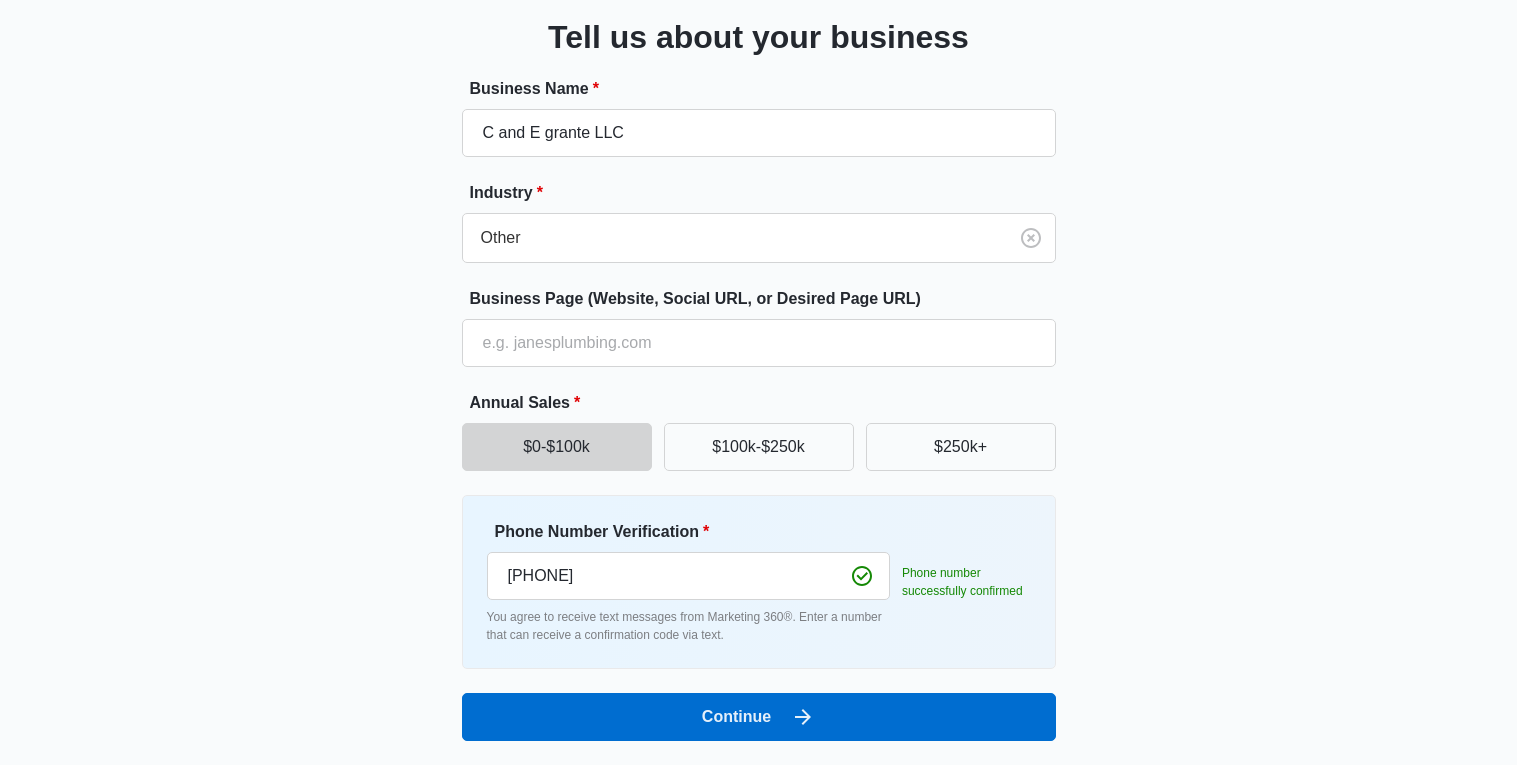 scroll, scrollTop: 131, scrollLeft: 0, axis: vertical 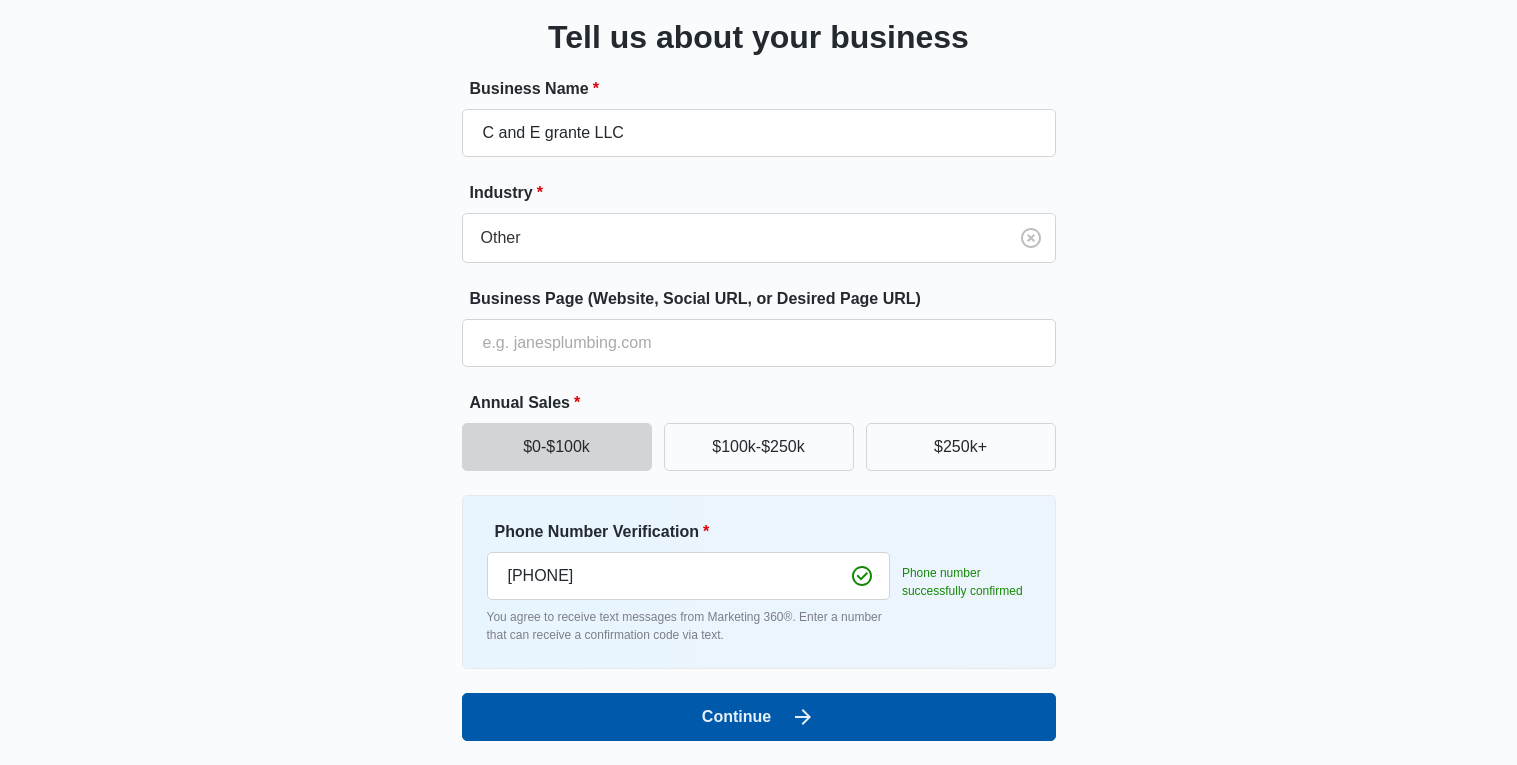 click on "Continue" at bounding box center [759, 717] 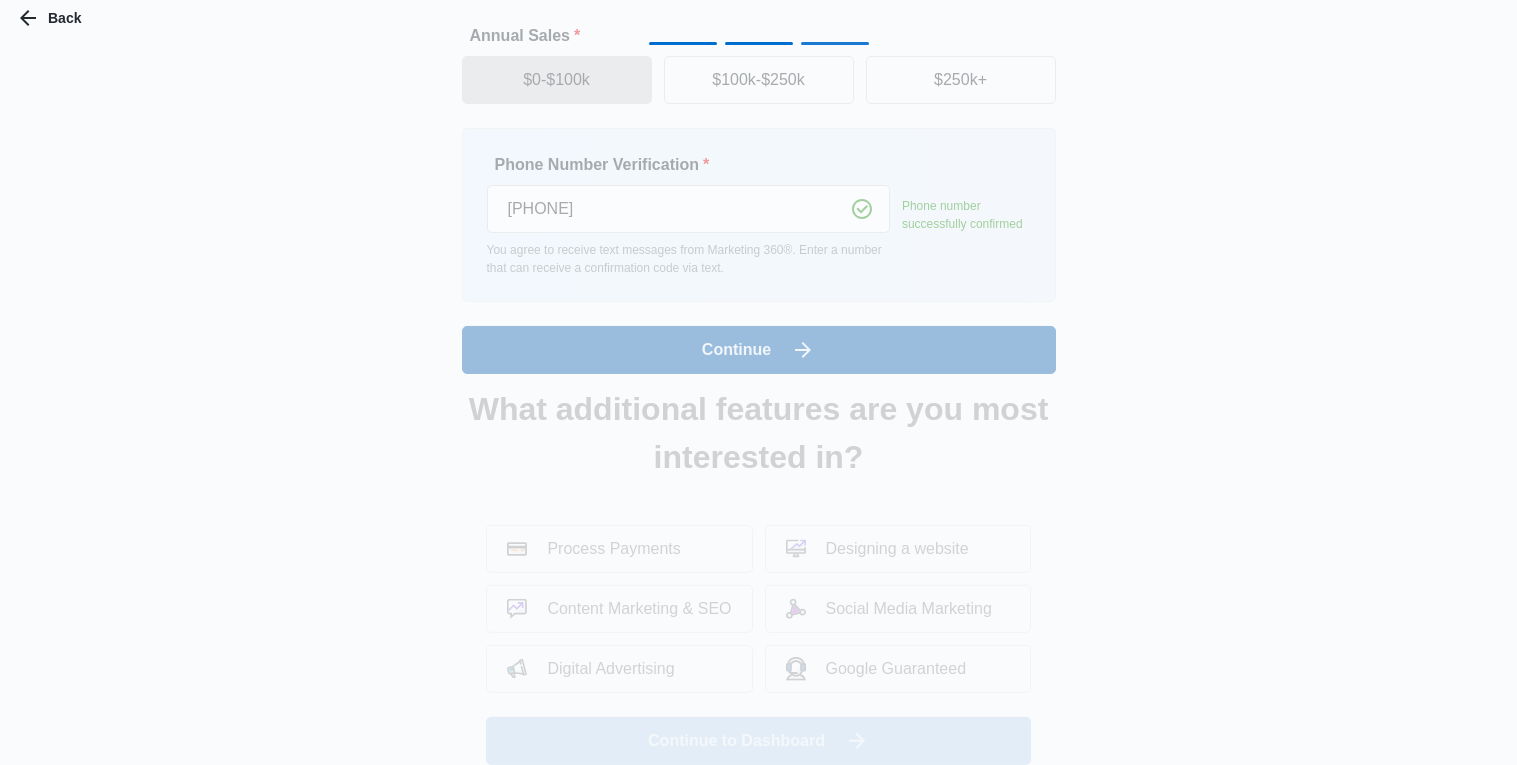 scroll, scrollTop: 0, scrollLeft: 0, axis: both 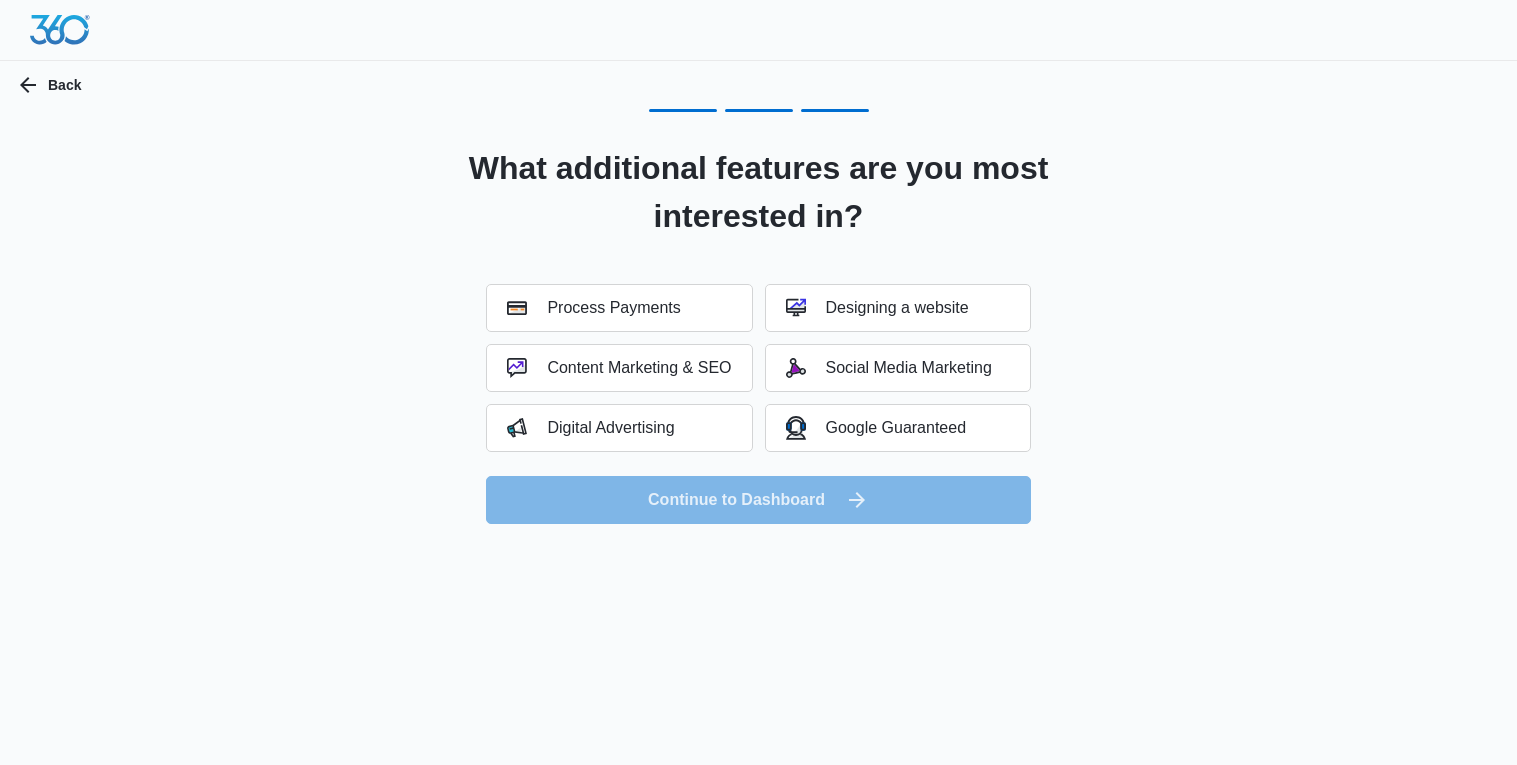 click on "What additional features are you most interested in? Process Payments Designing a website Content Marketing & SEO Social Media Marketing Digital Advertising Google Guaranteed Continue to Dashboard" at bounding box center (759, 334) 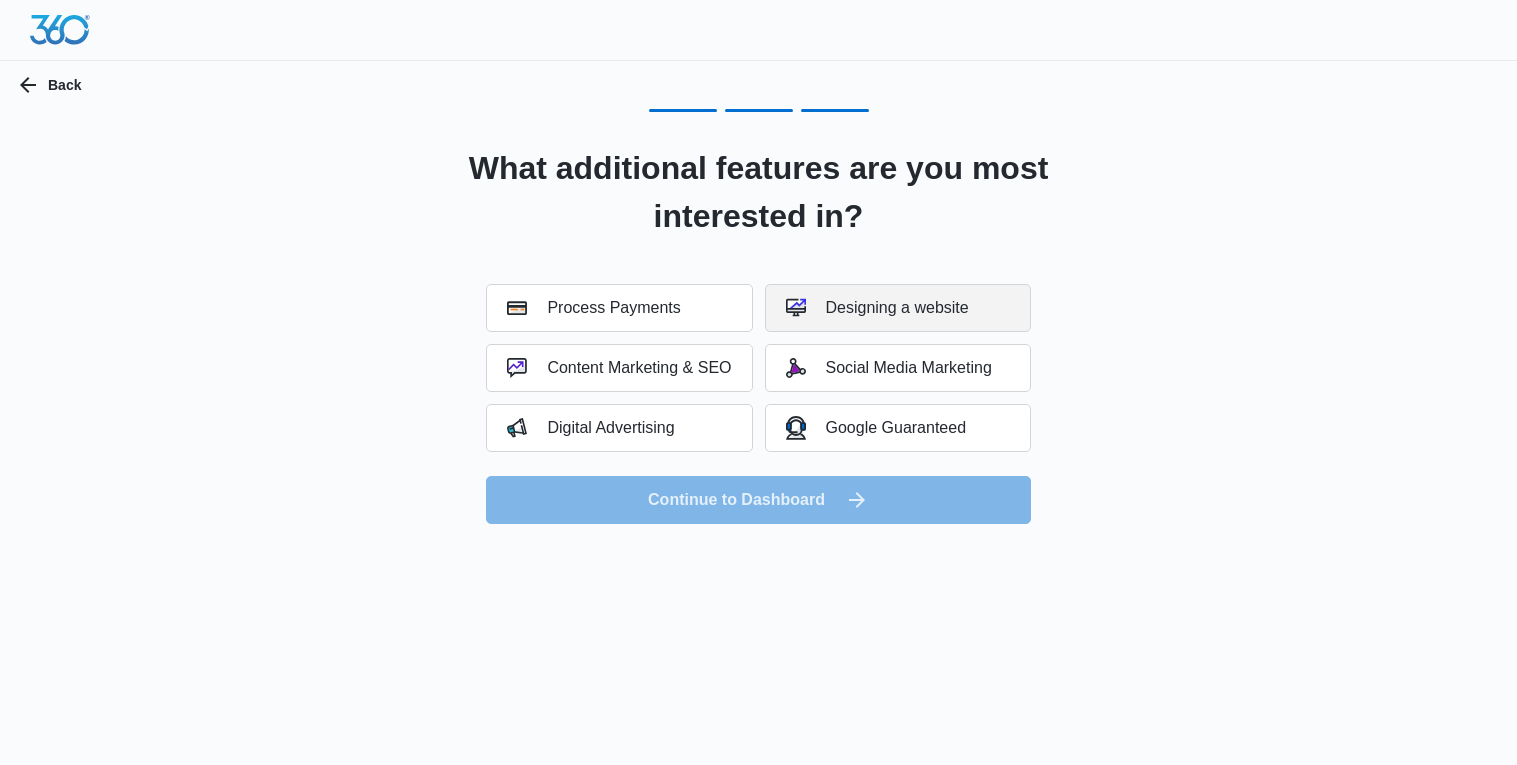 click on "Designing a website" at bounding box center (898, 308) 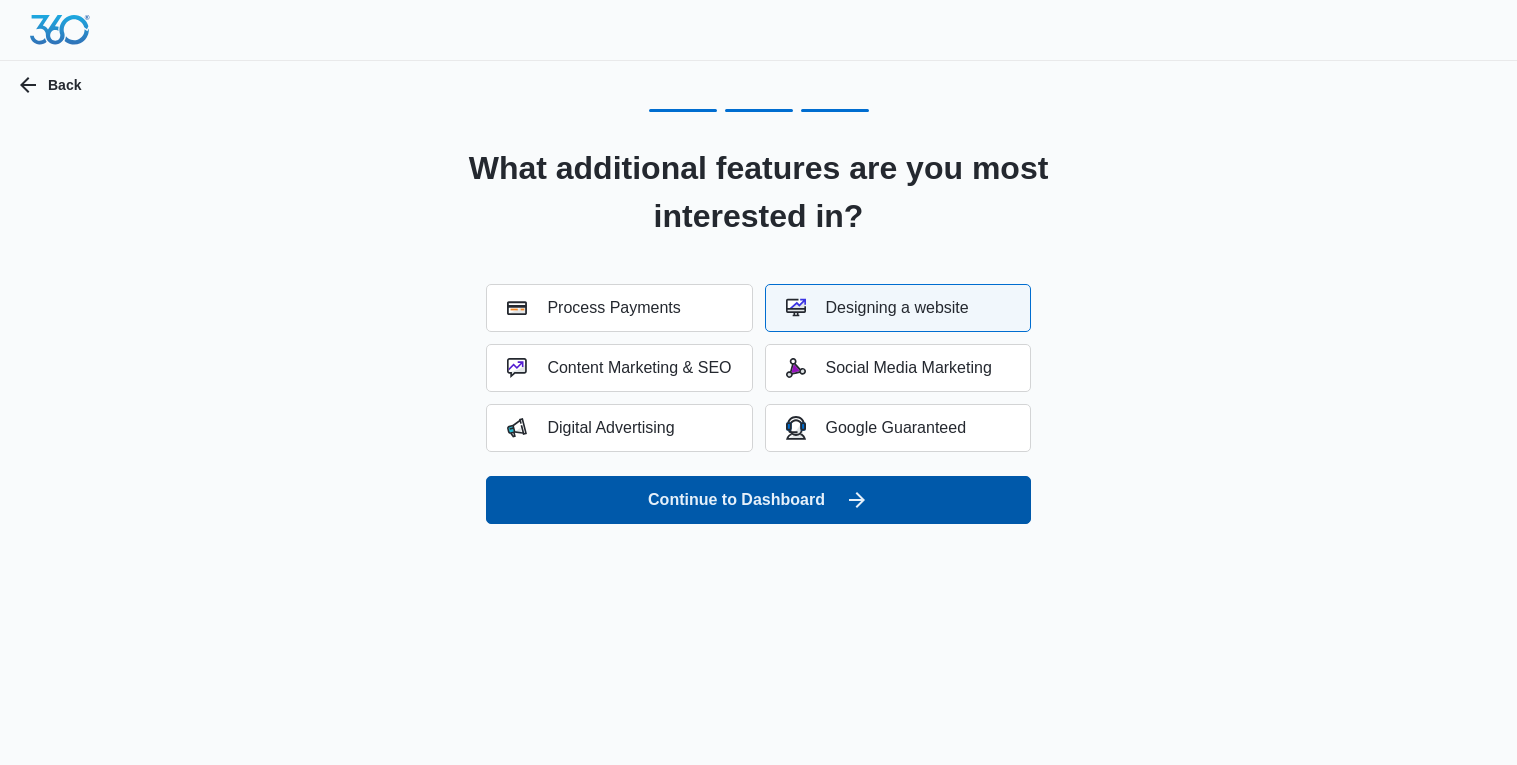 click on "Continue to Dashboard" at bounding box center (758, 500) 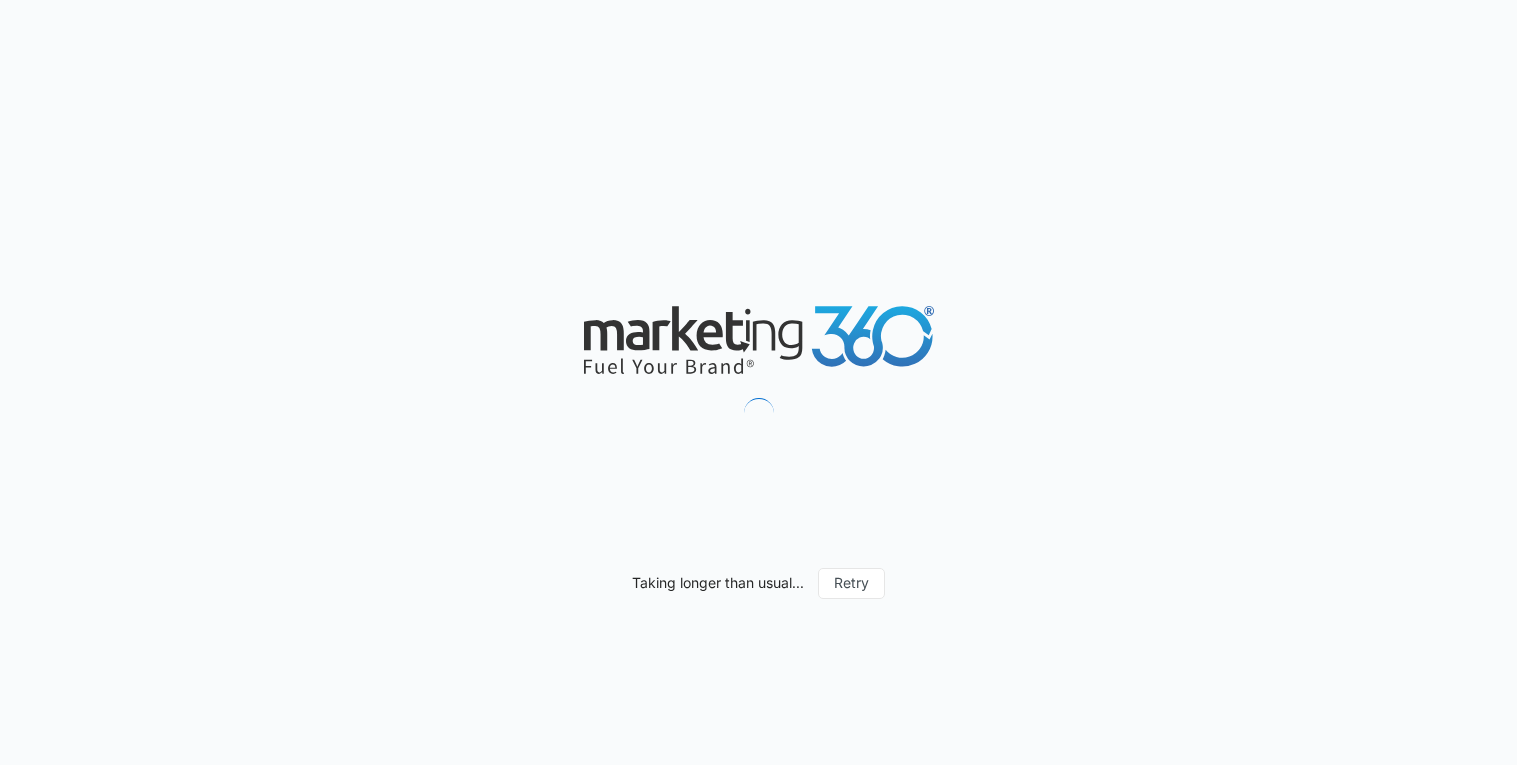 scroll, scrollTop: 0, scrollLeft: 0, axis: both 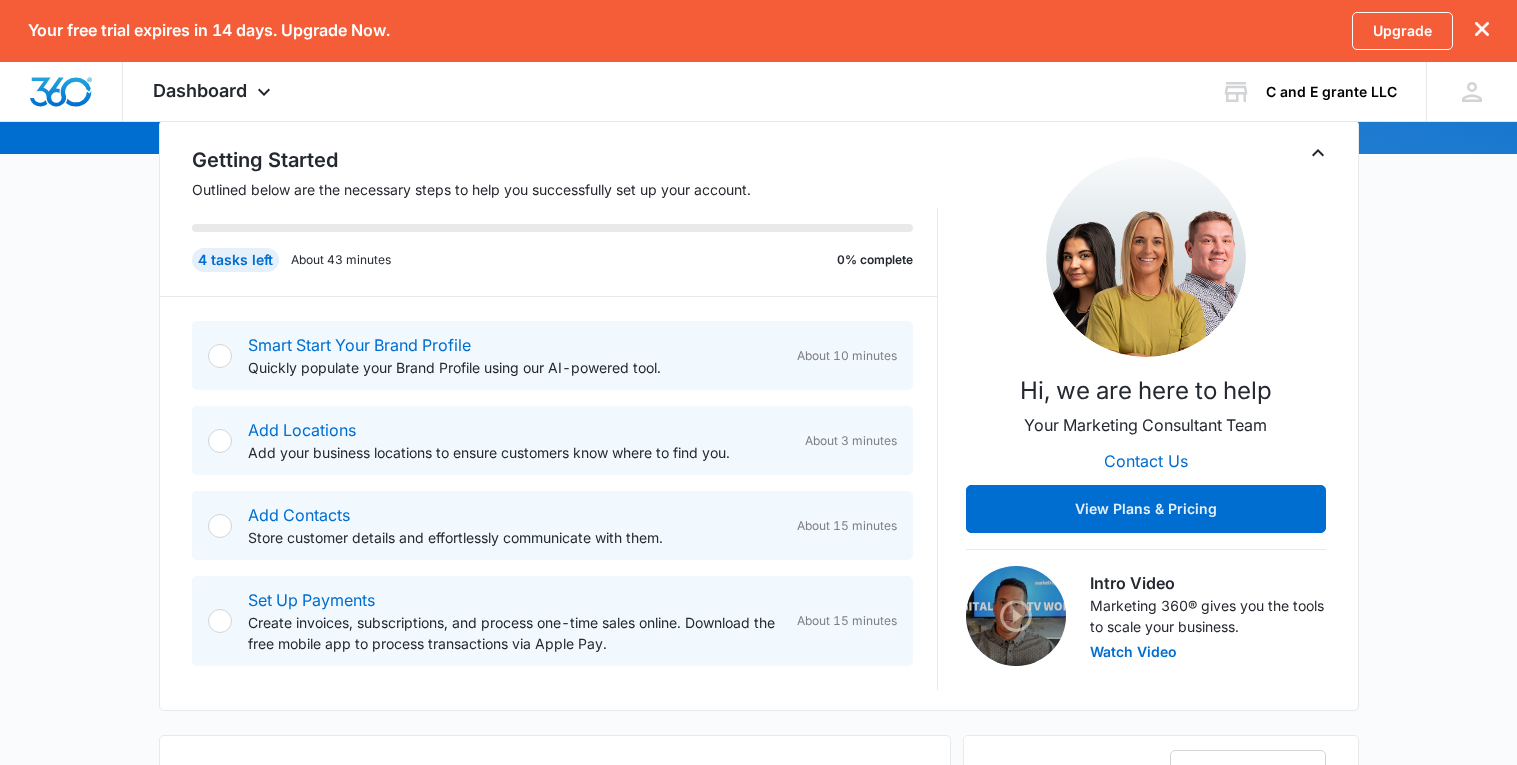 click on "Hi, we are here to help Your Marketing Consultant Team Contact Us View Plans & Pricing" at bounding box center (1146, 345) 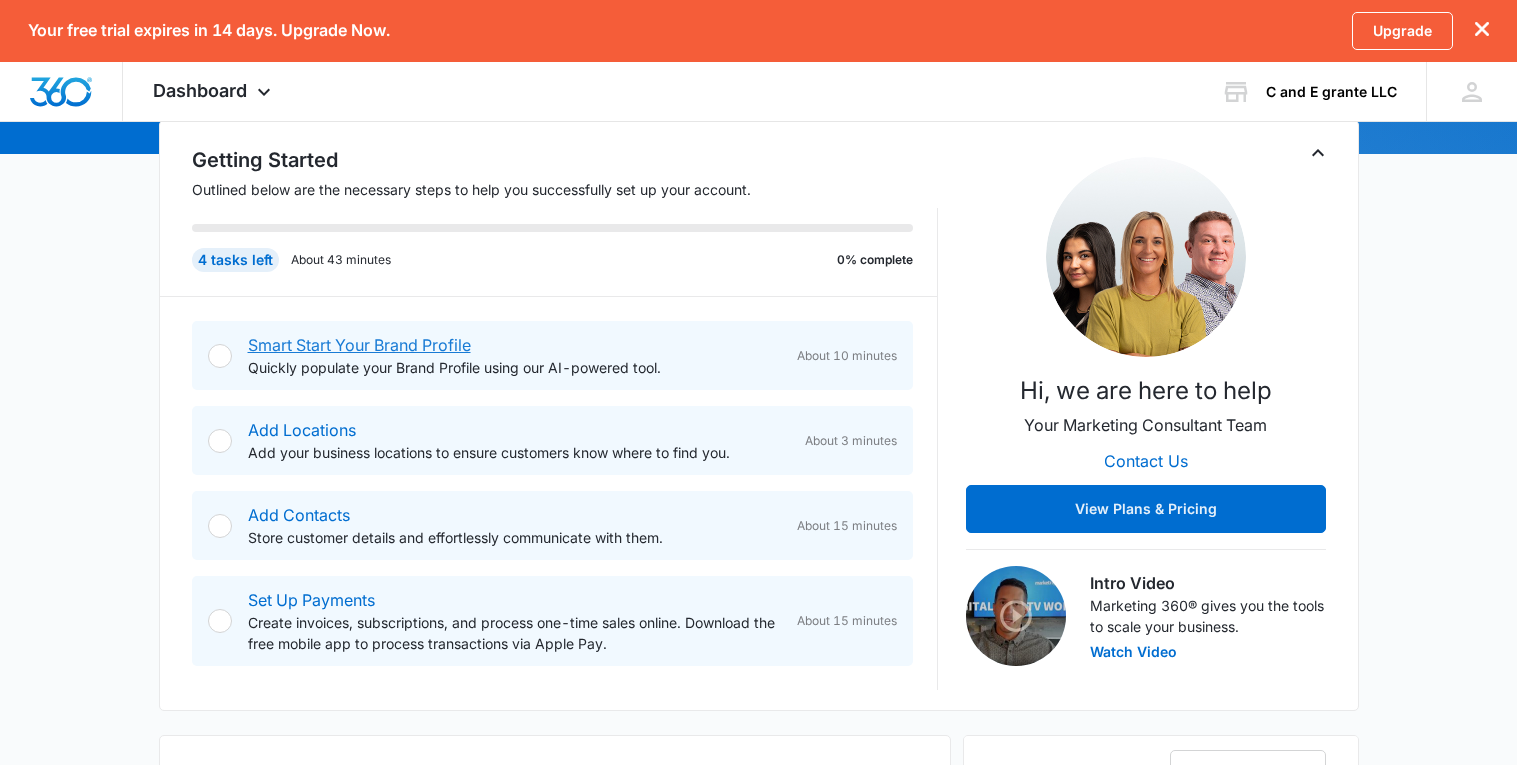 click on "Smart Start Your Brand Profile" at bounding box center [359, 345] 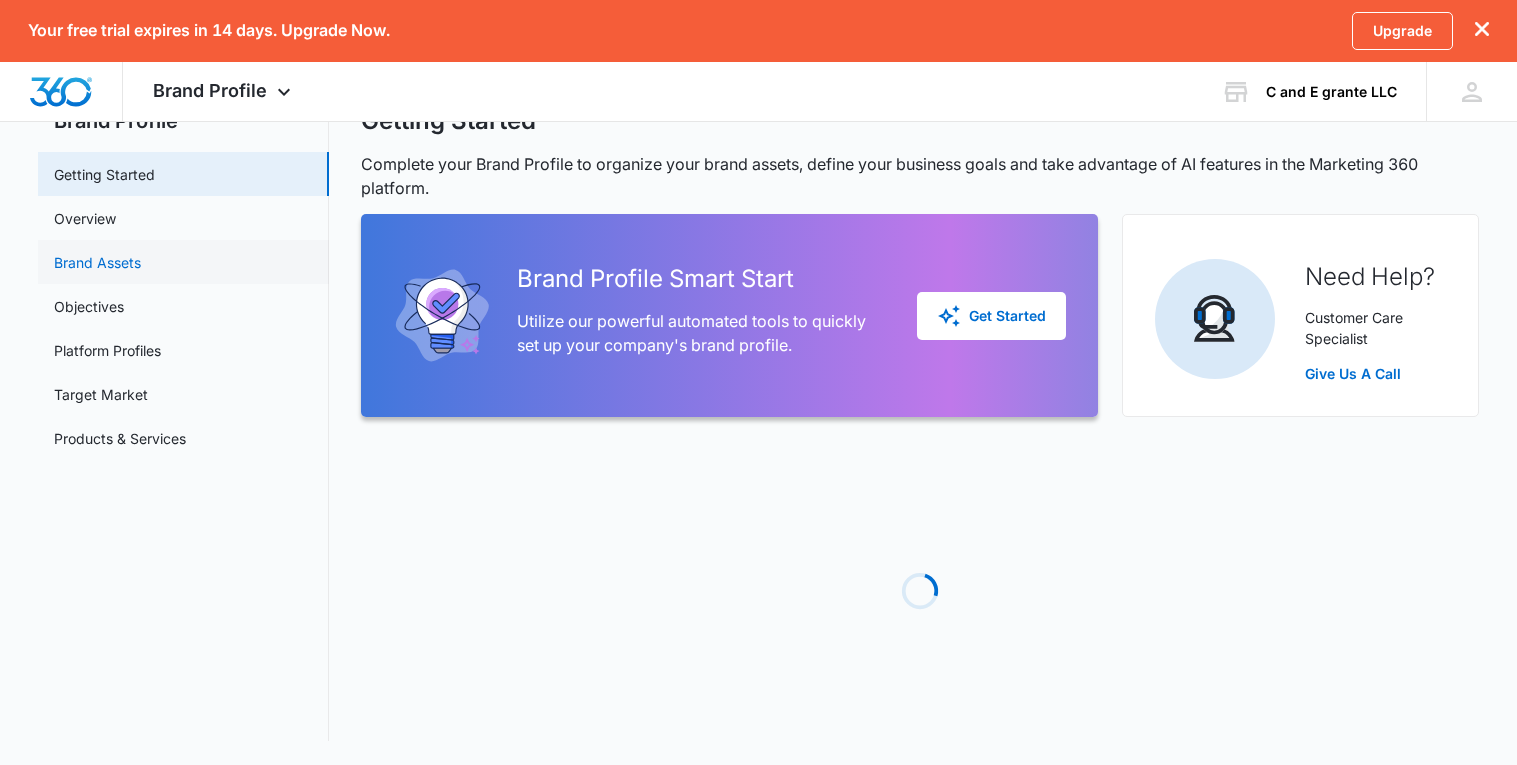 scroll, scrollTop: 0, scrollLeft: 0, axis: both 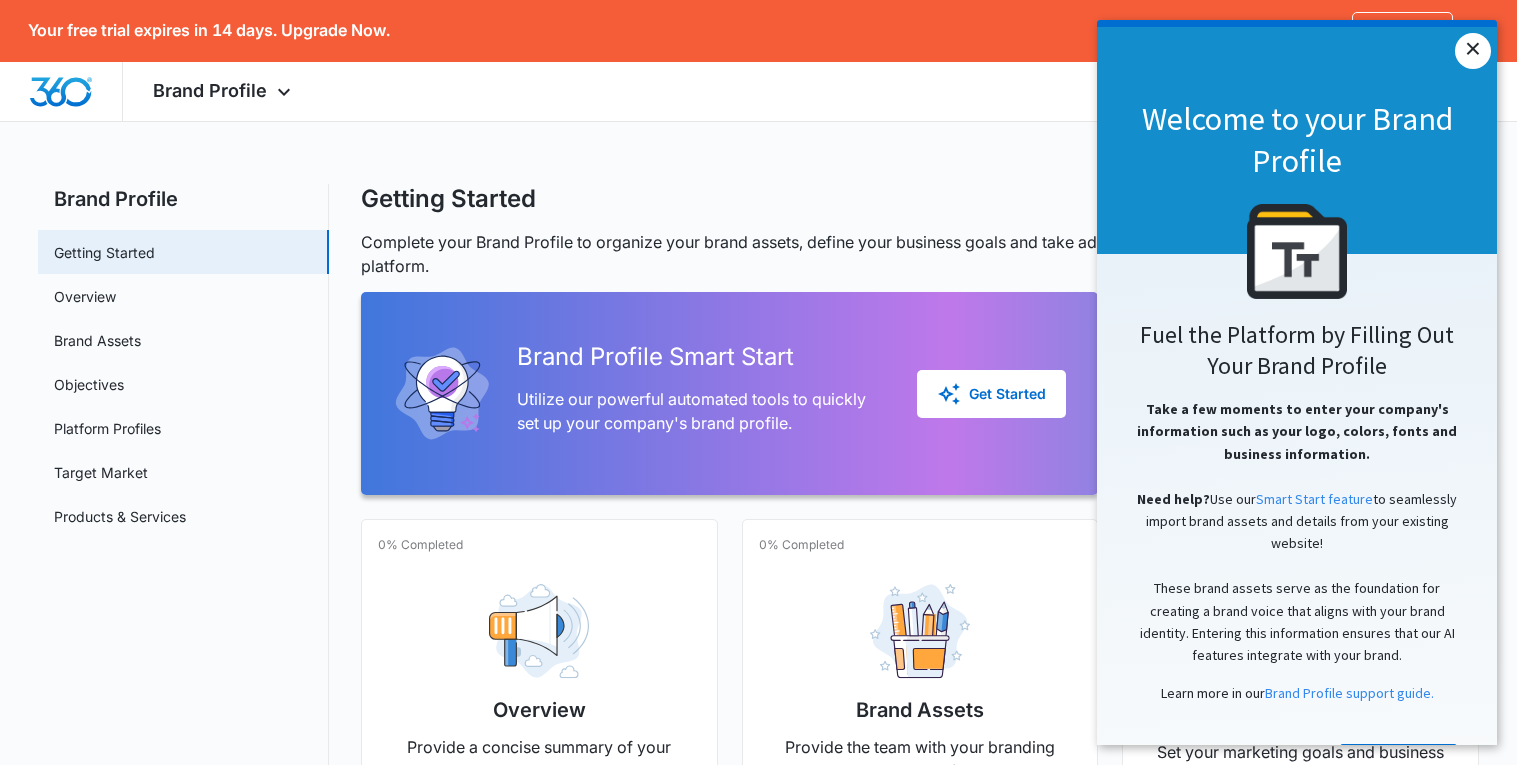 click on "×" at bounding box center (1473, 51) 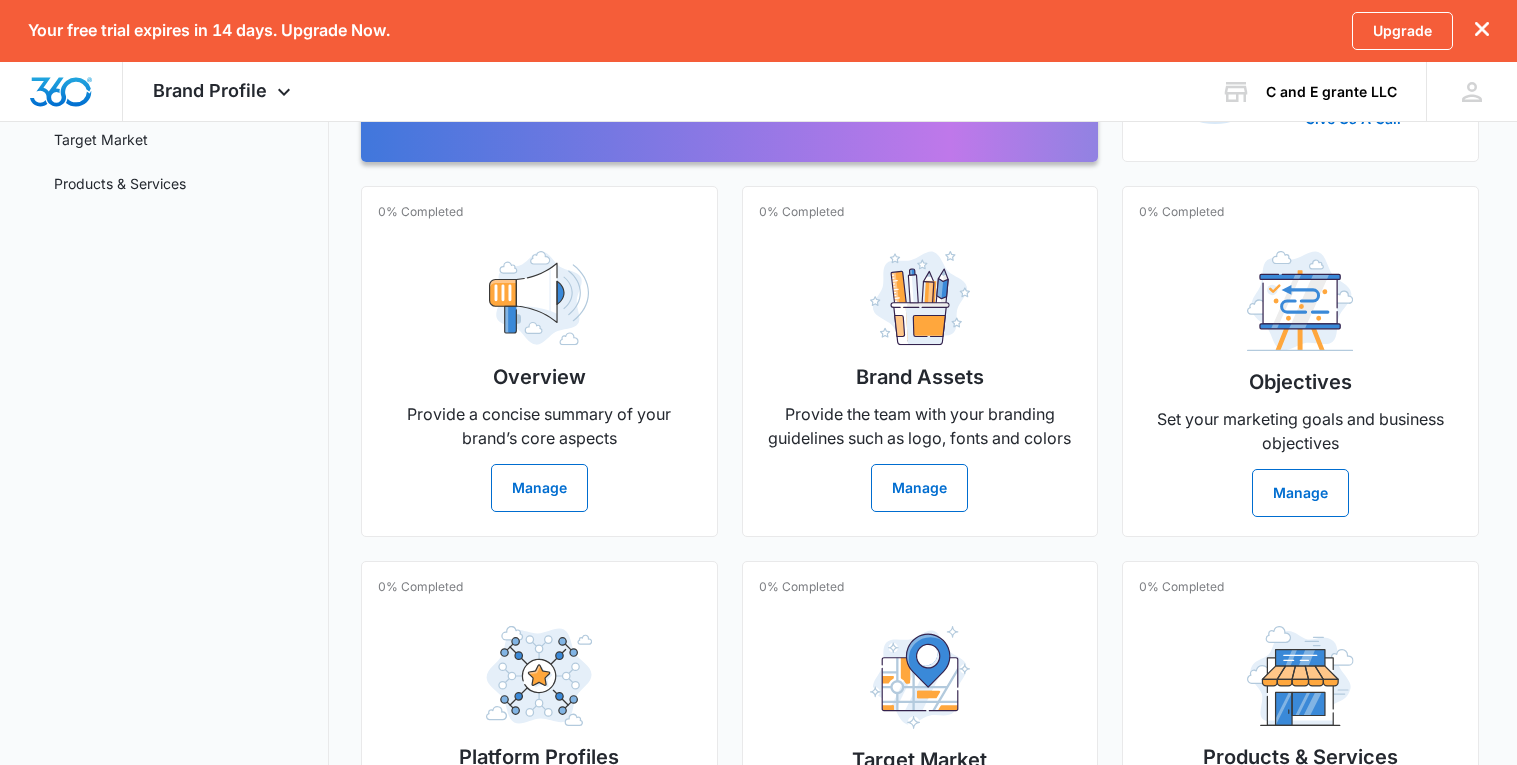 scroll, scrollTop: 335, scrollLeft: 0, axis: vertical 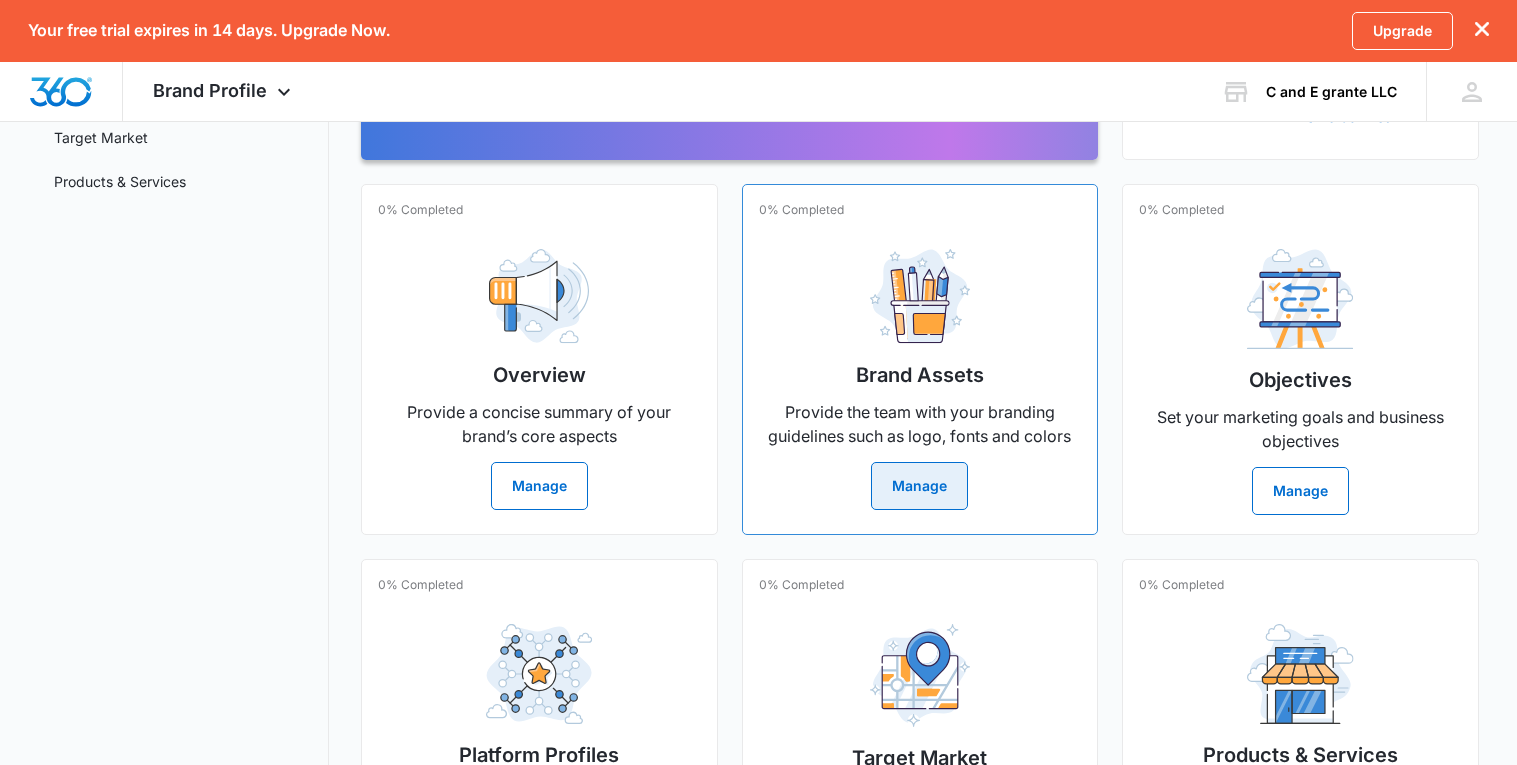 click on "Manage" at bounding box center [919, 486] 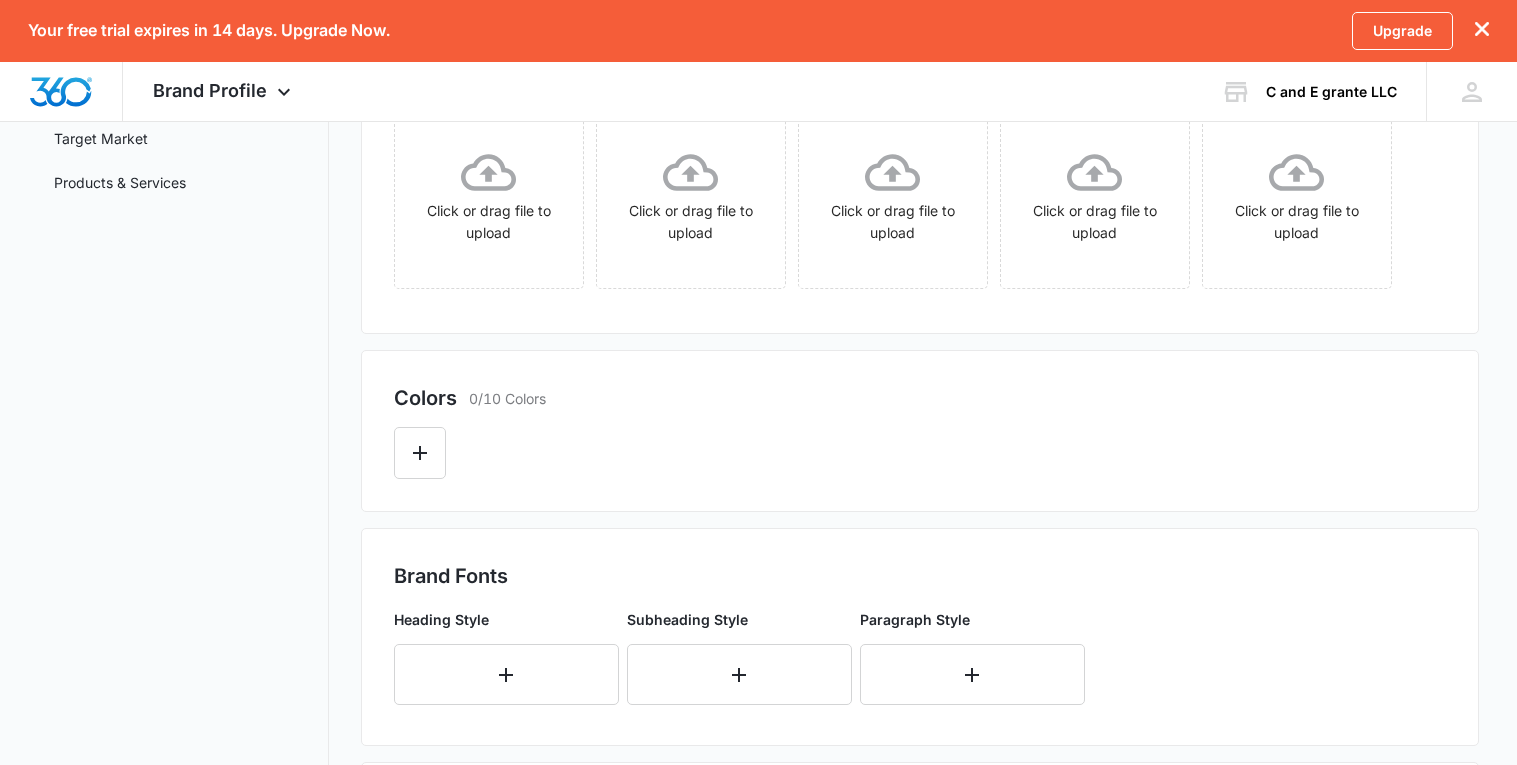 scroll, scrollTop: 0, scrollLeft: 0, axis: both 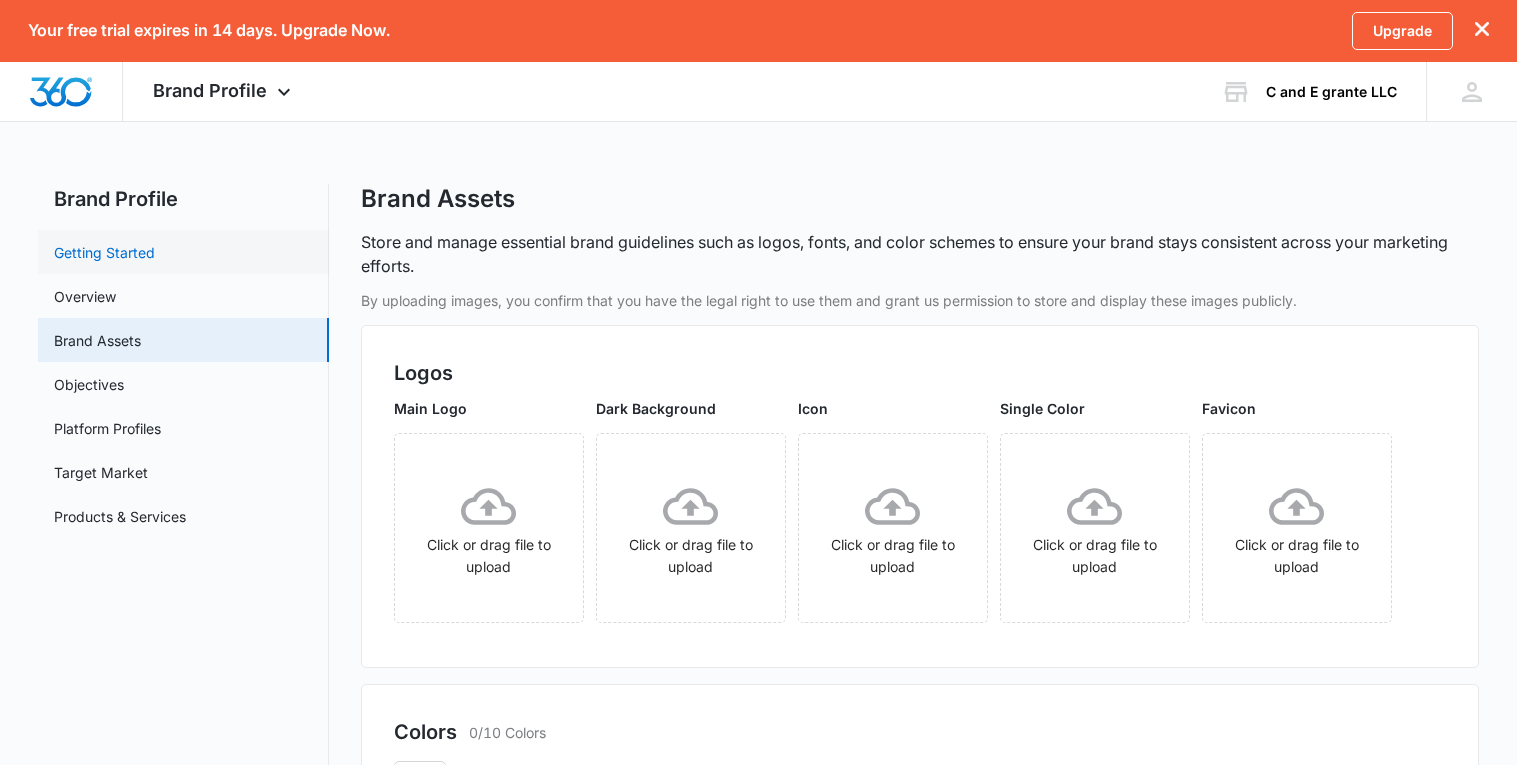 click on "Getting Started" at bounding box center (104, 252) 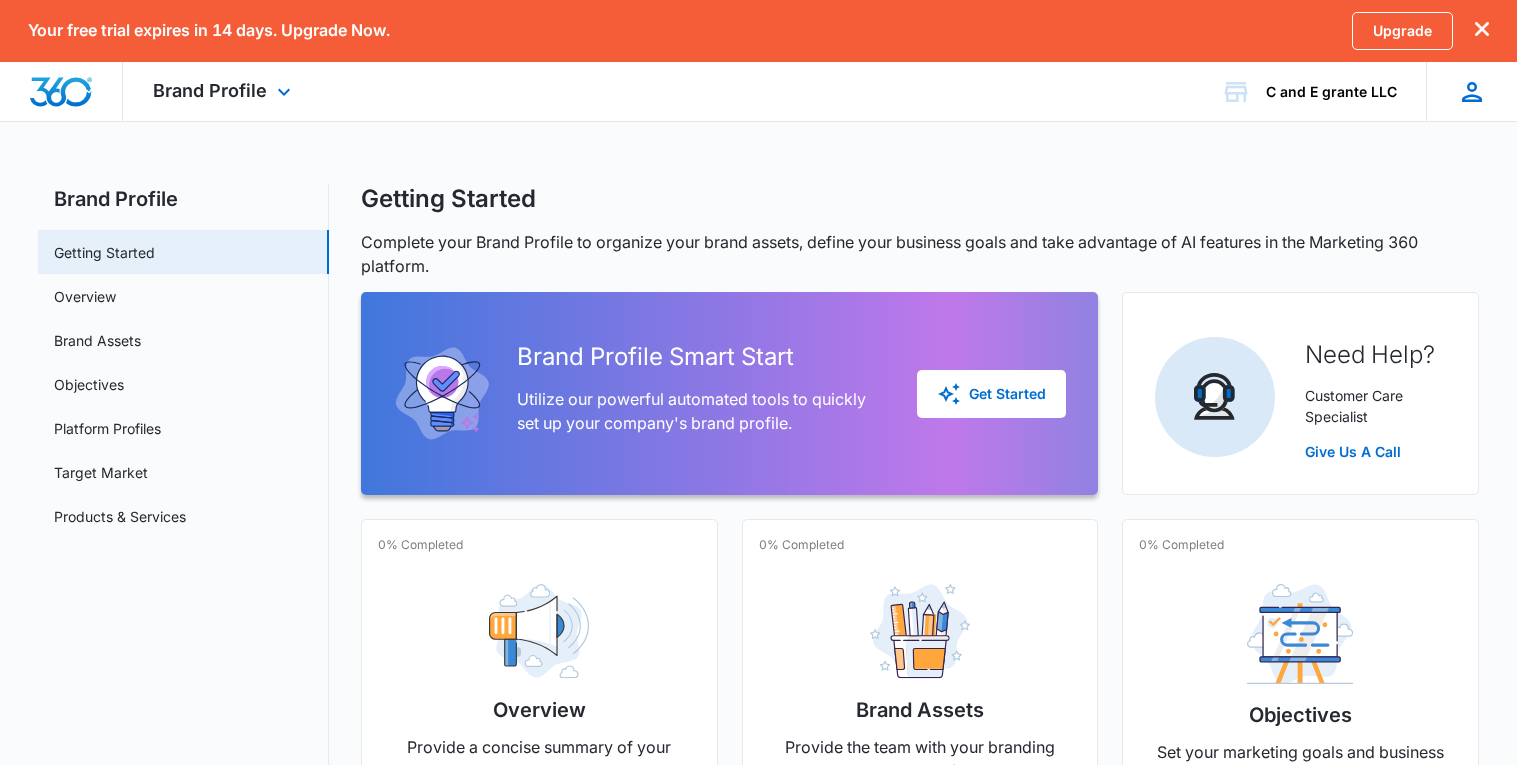 click on "ES [FIRST] [LAST] [EMAIL] My Profile Notifications Support Logout Terms & Conditions   •   Privacy Policy" at bounding box center (1471, 91) 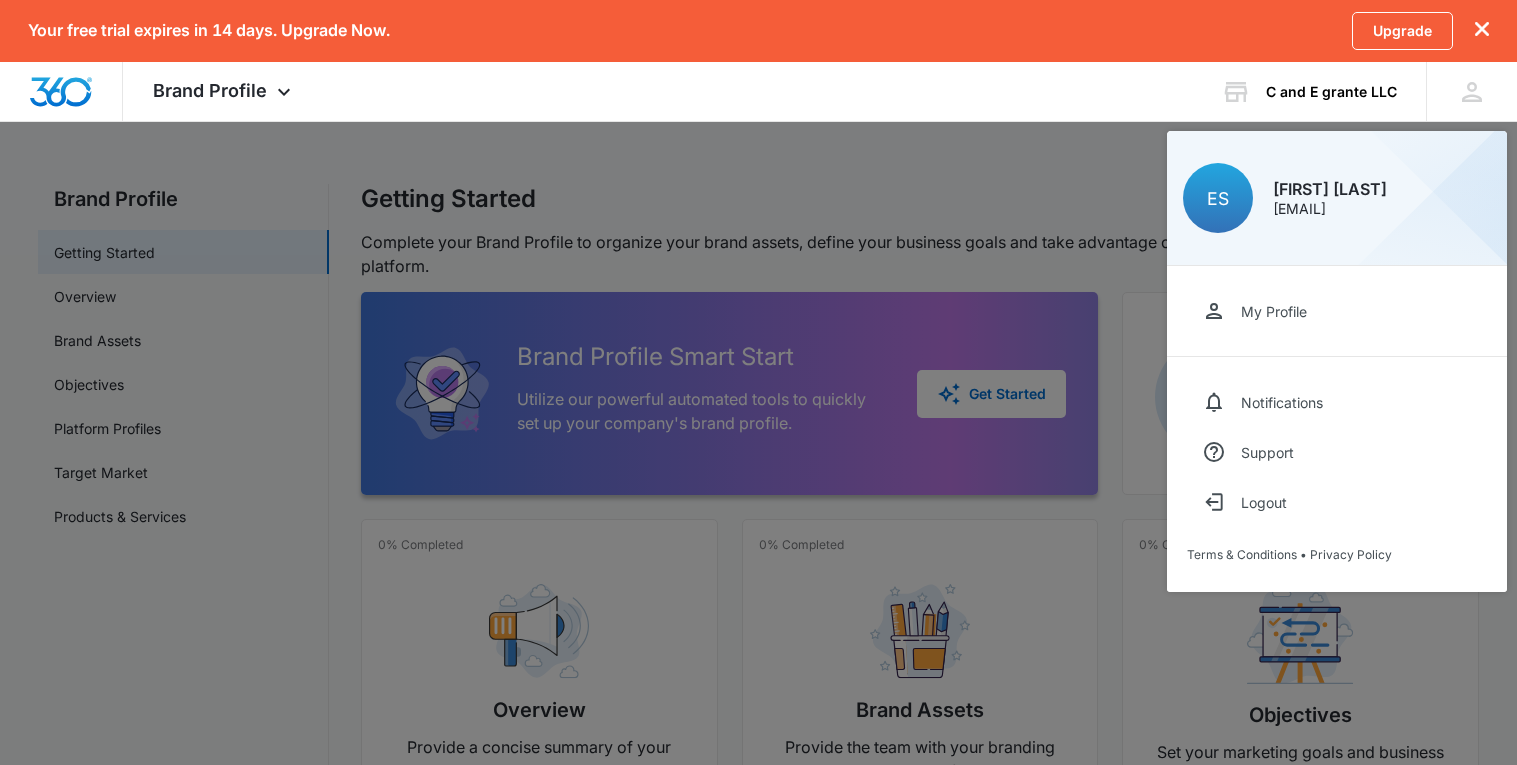 click at bounding box center [758, 382] 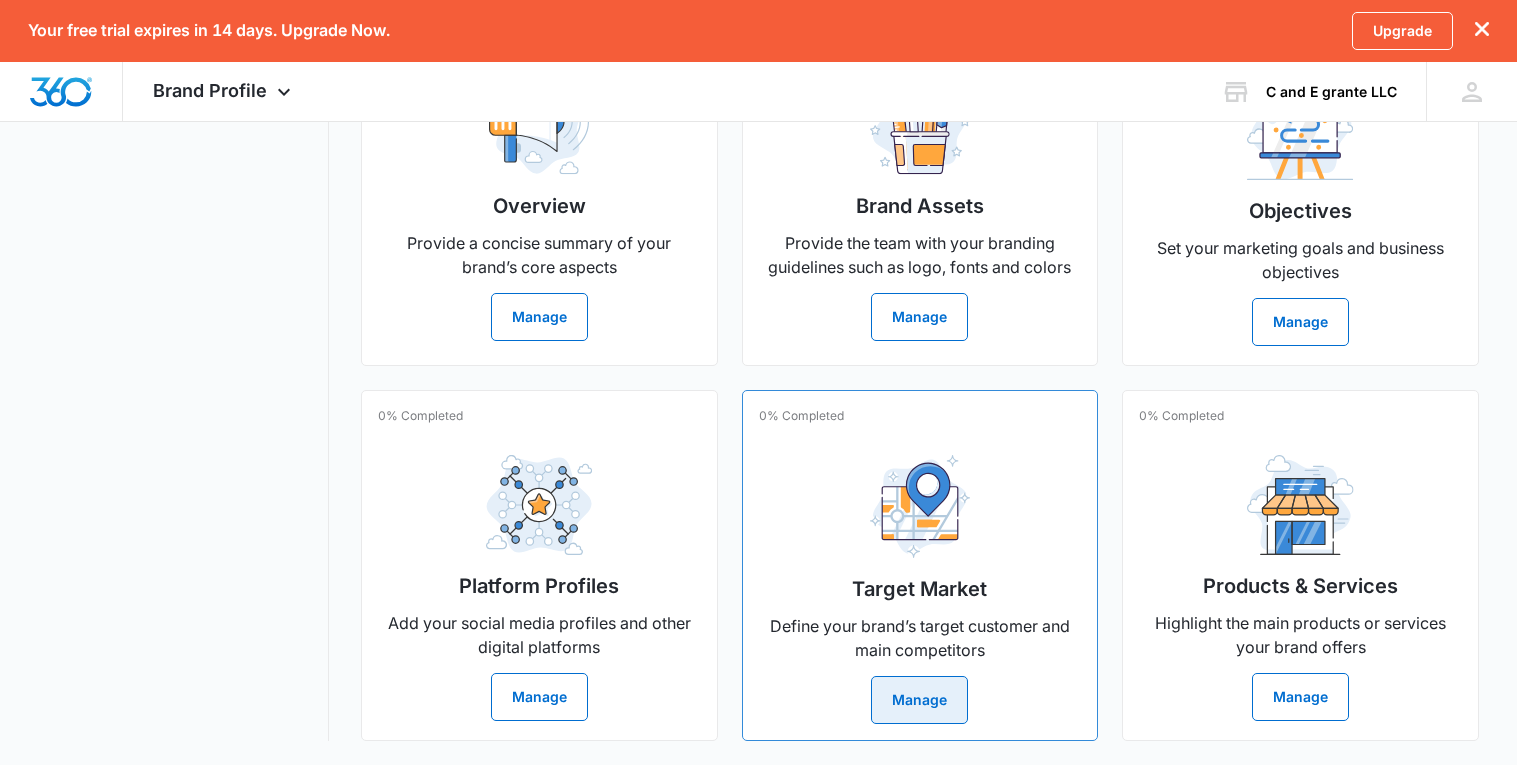 scroll, scrollTop: 501, scrollLeft: 0, axis: vertical 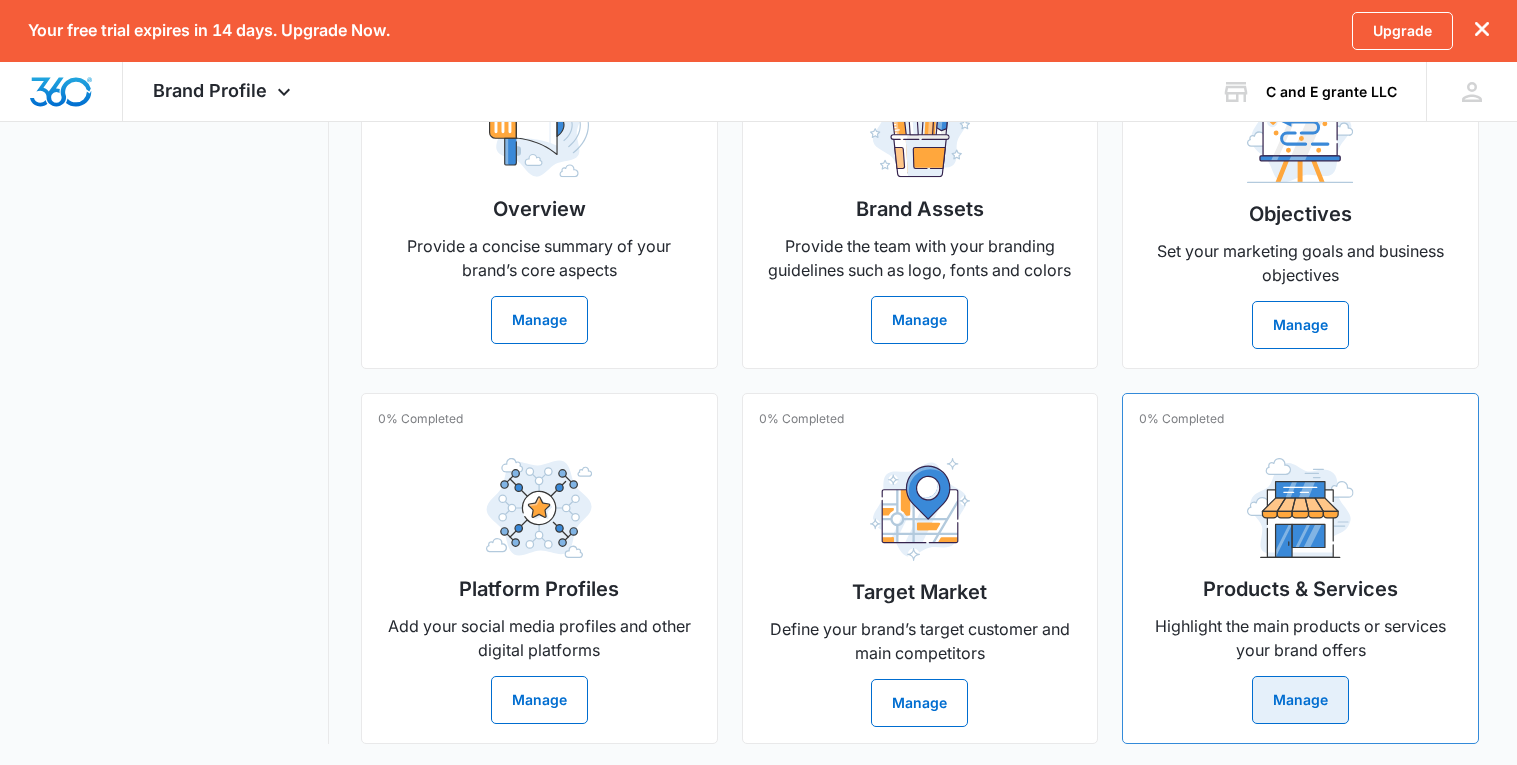 click on "Manage" at bounding box center [1300, 700] 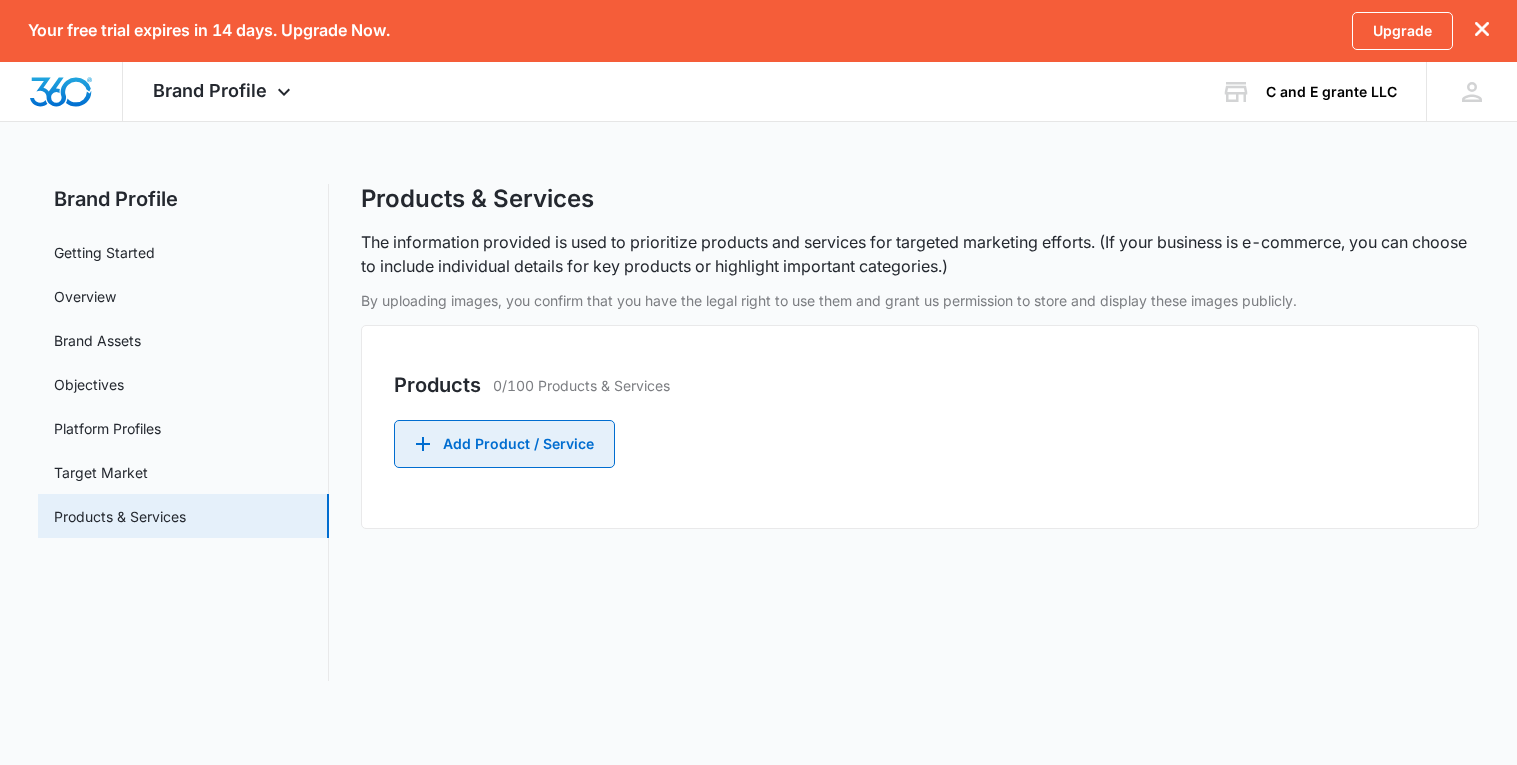 click on "Add Product / Service" at bounding box center [504, 444] 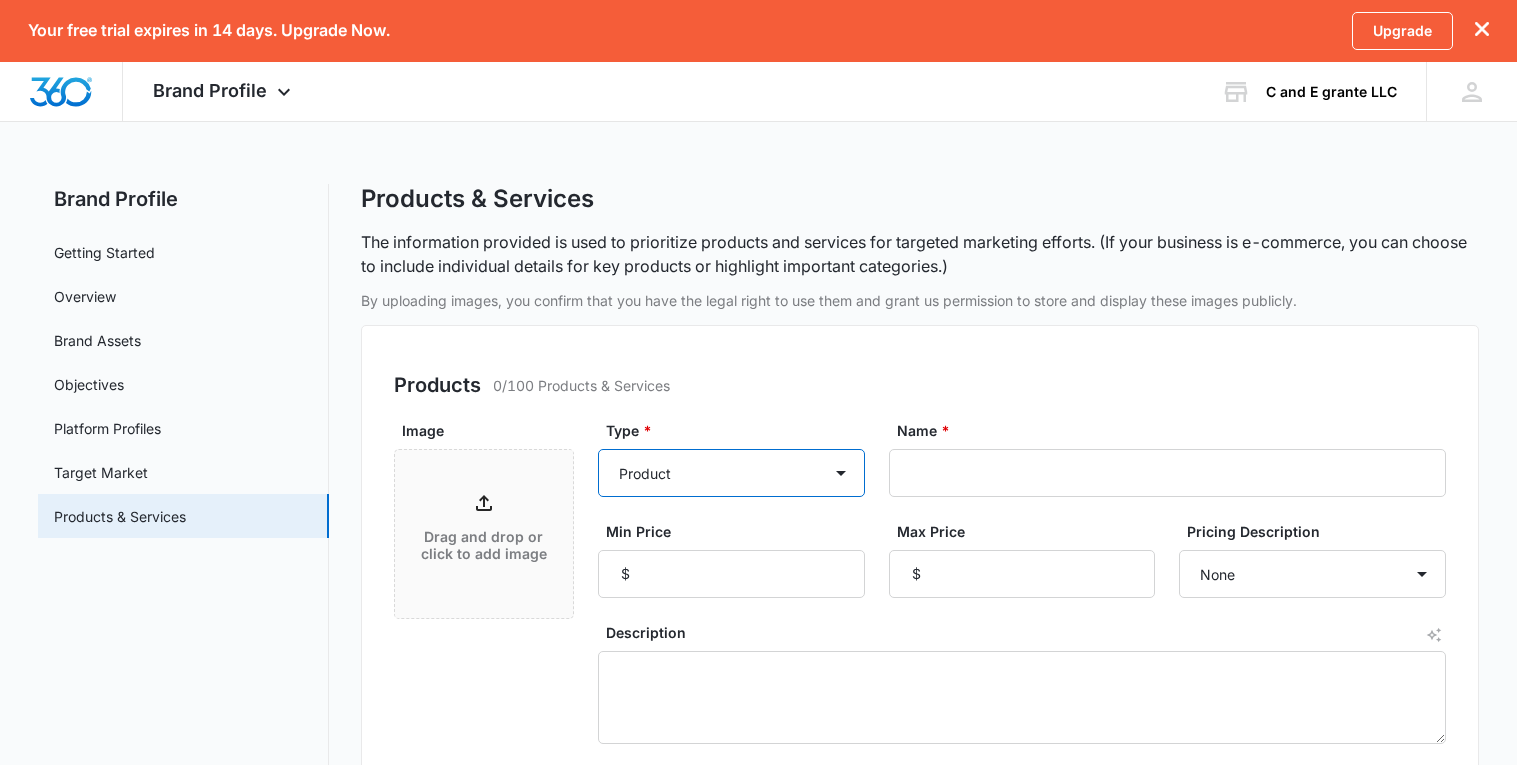 click on "Product Product category Service Service category" at bounding box center (731, 473) 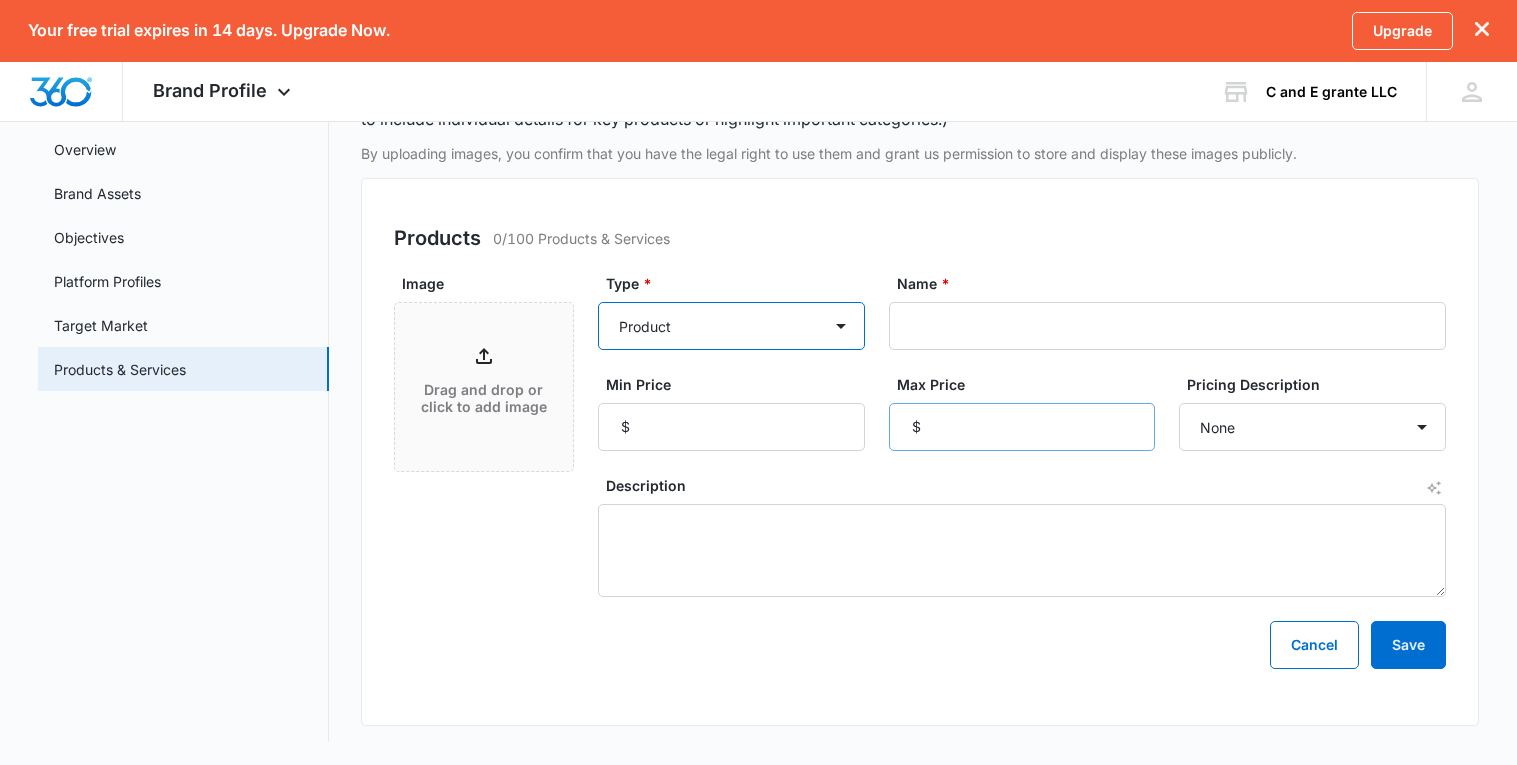 scroll, scrollTop: 146, scrollLeft: 0, axis: vertical 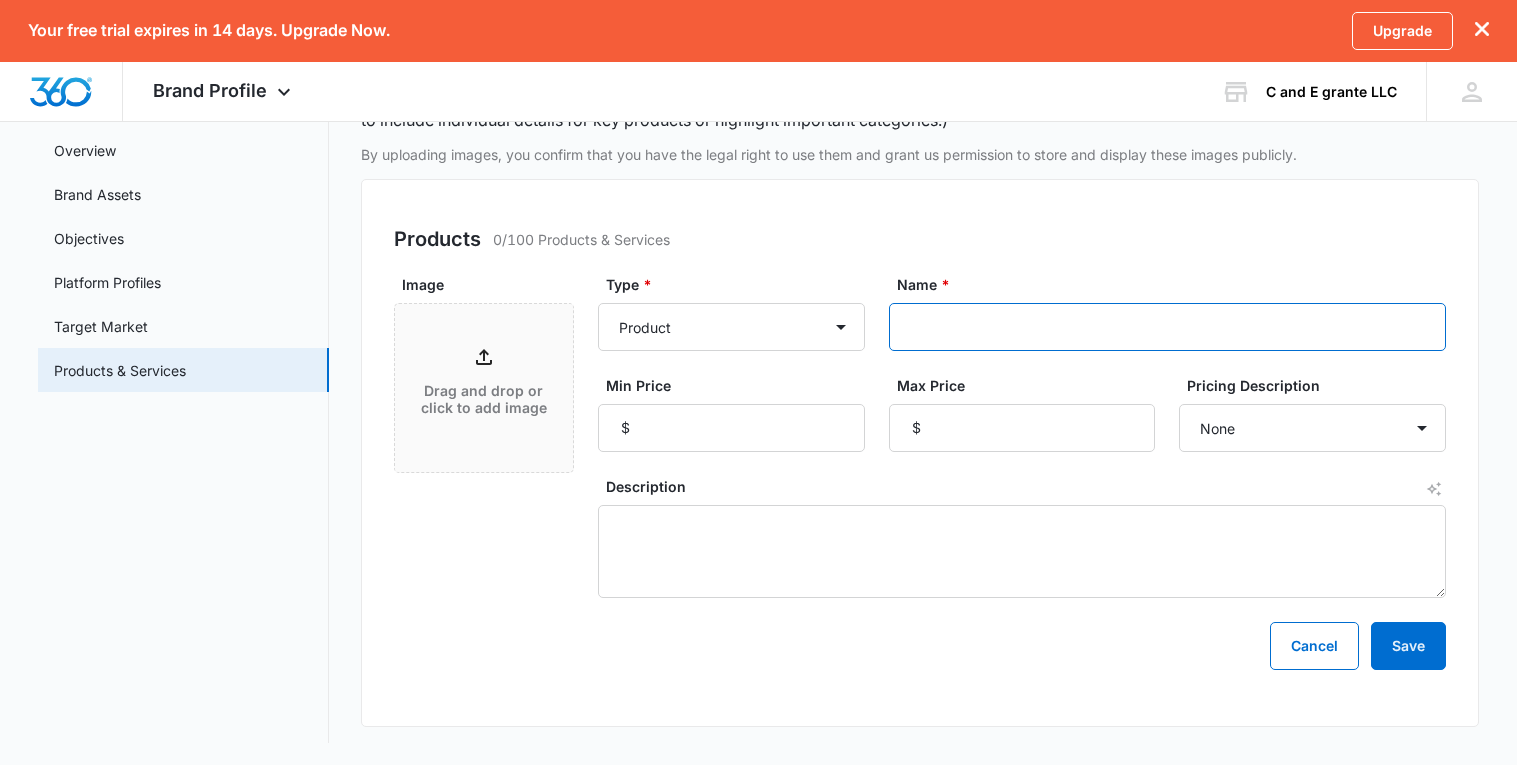 click on "Name *" at bounding box center [1167, 327] 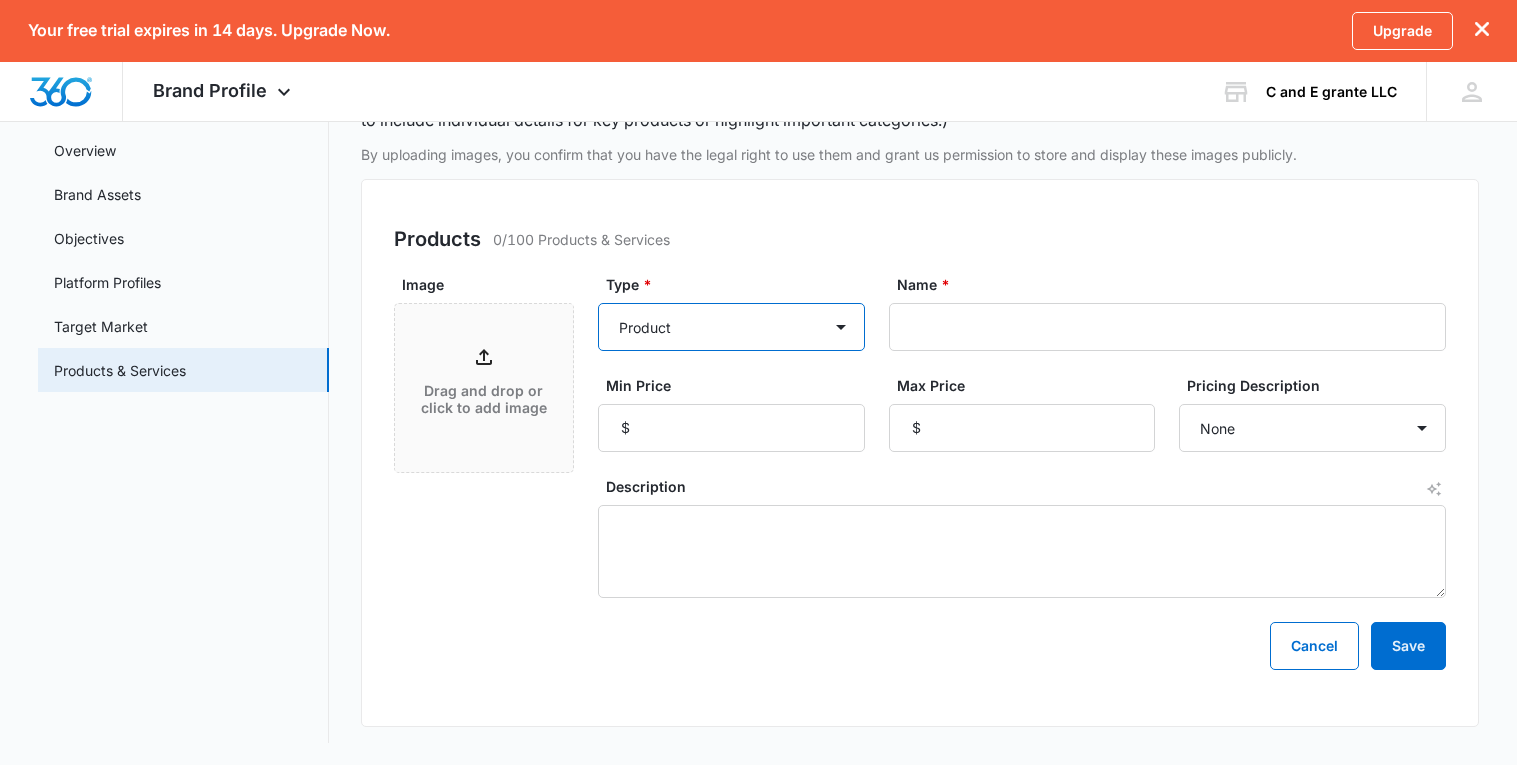 click on "Product Product category Service Service category" at bounding box center (731, 327) 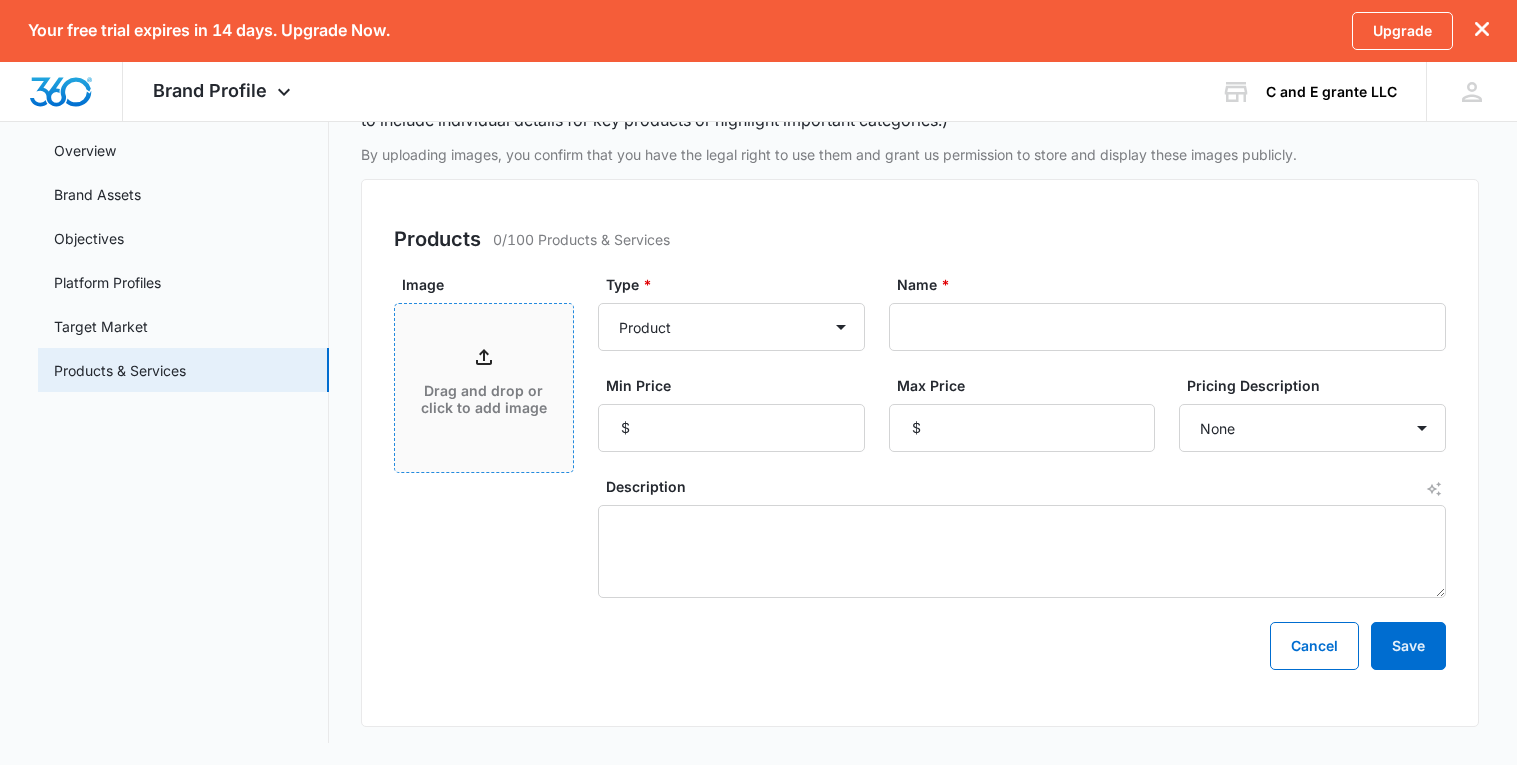 click on "Drag and drop or click to add image" at bounding box center (484, 388) 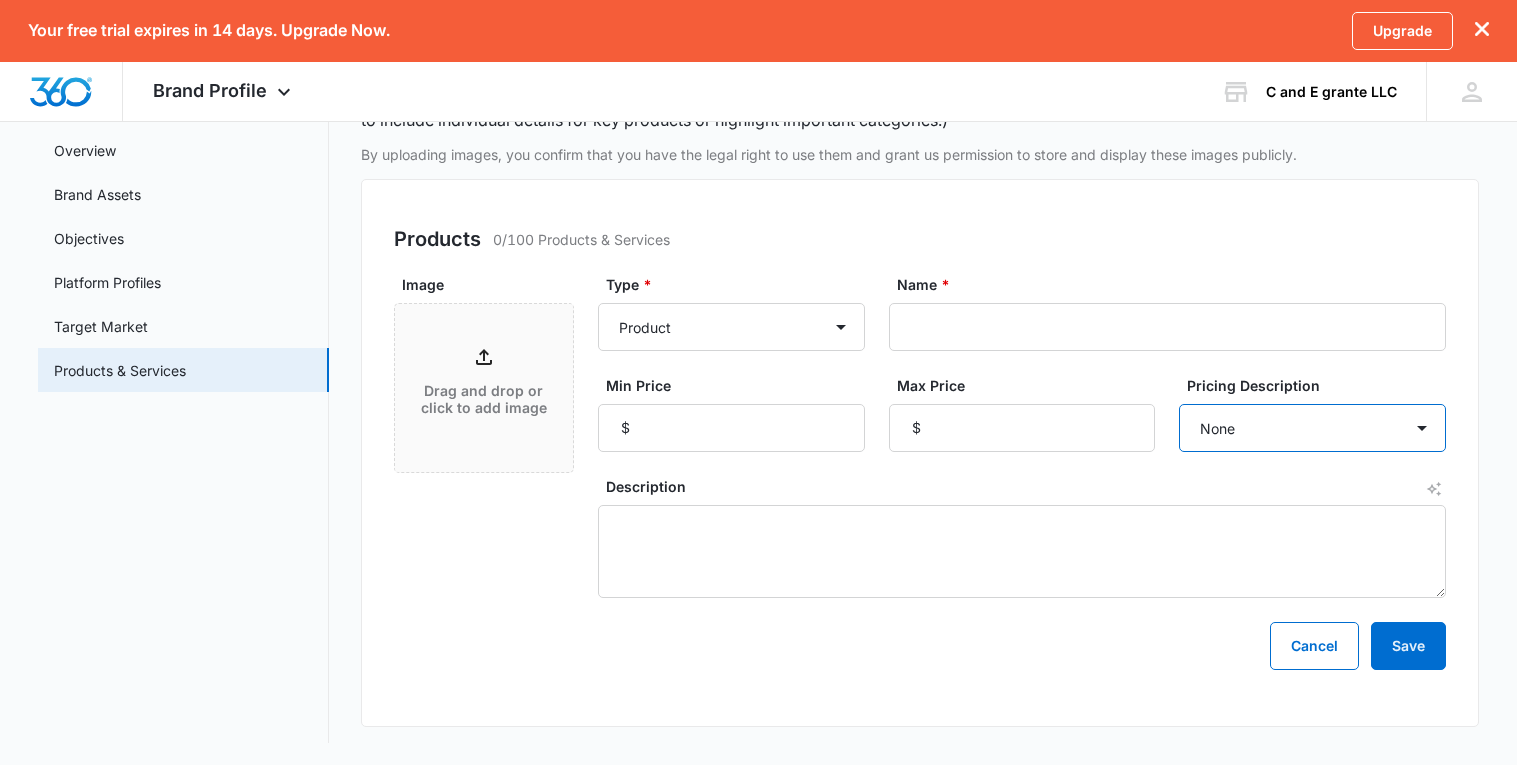 click on "None Each Per month Per year Per hour Per day" at bounding box center [1312, 428] 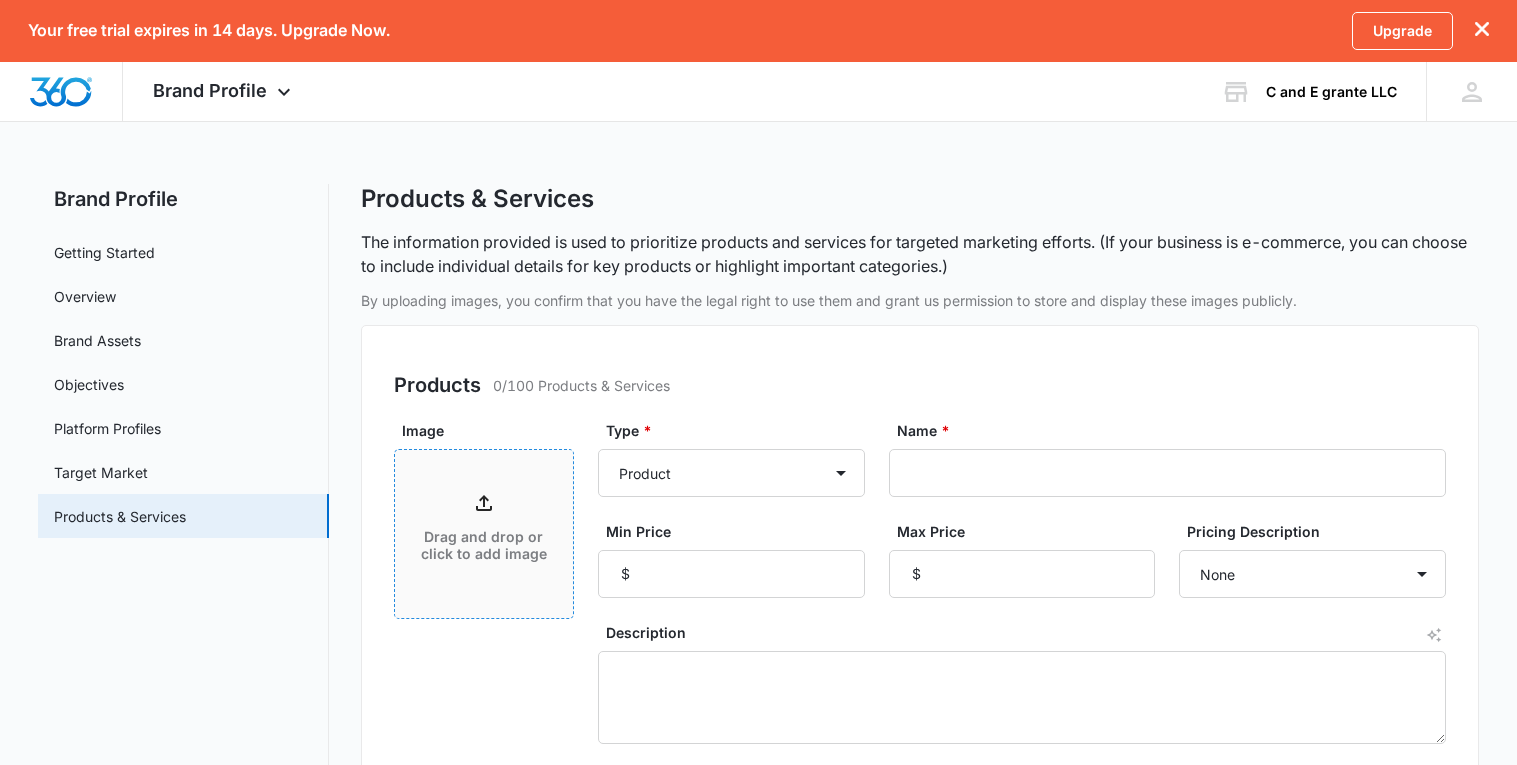 click 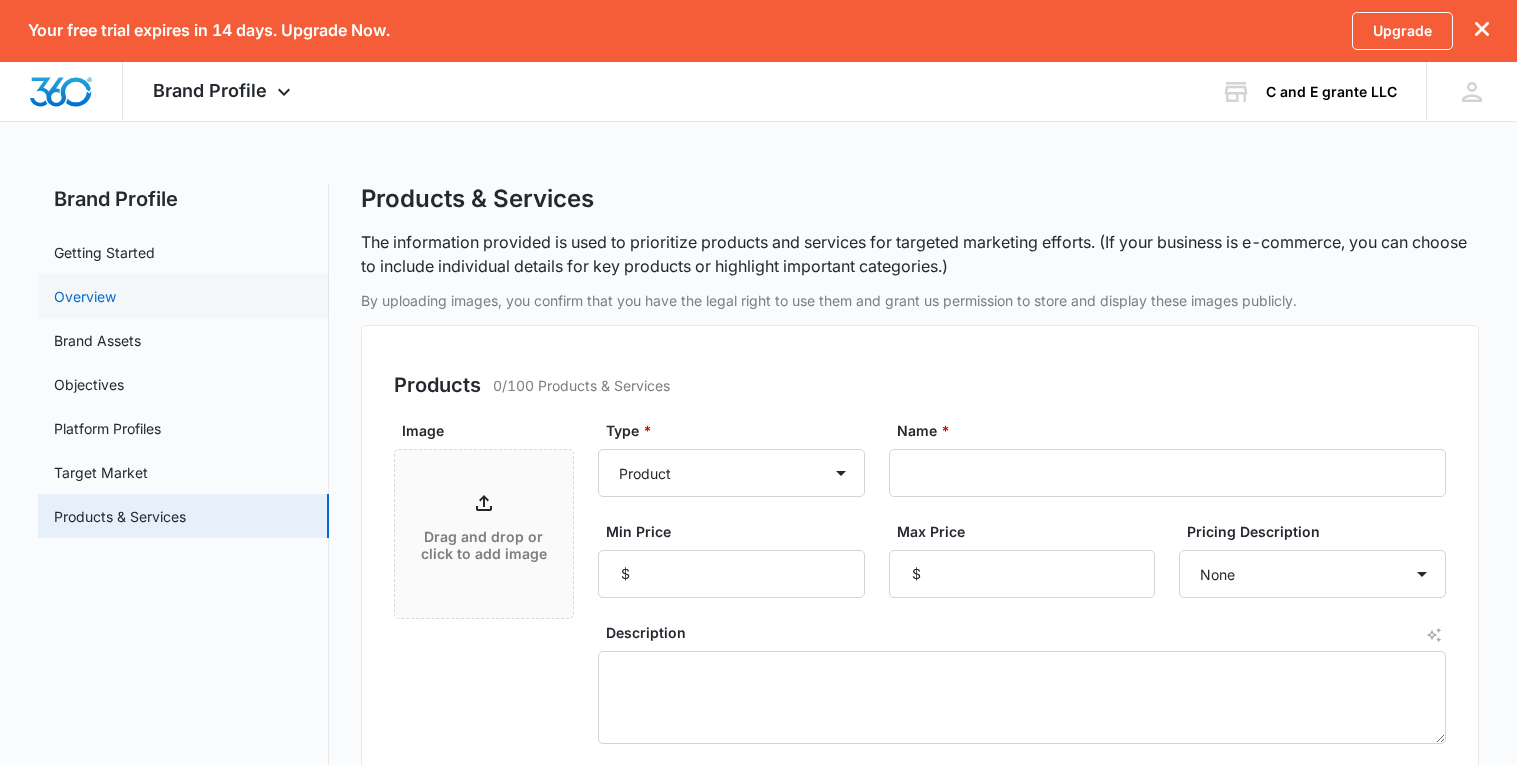 click on "Overview" at bounding box center (85, 296) 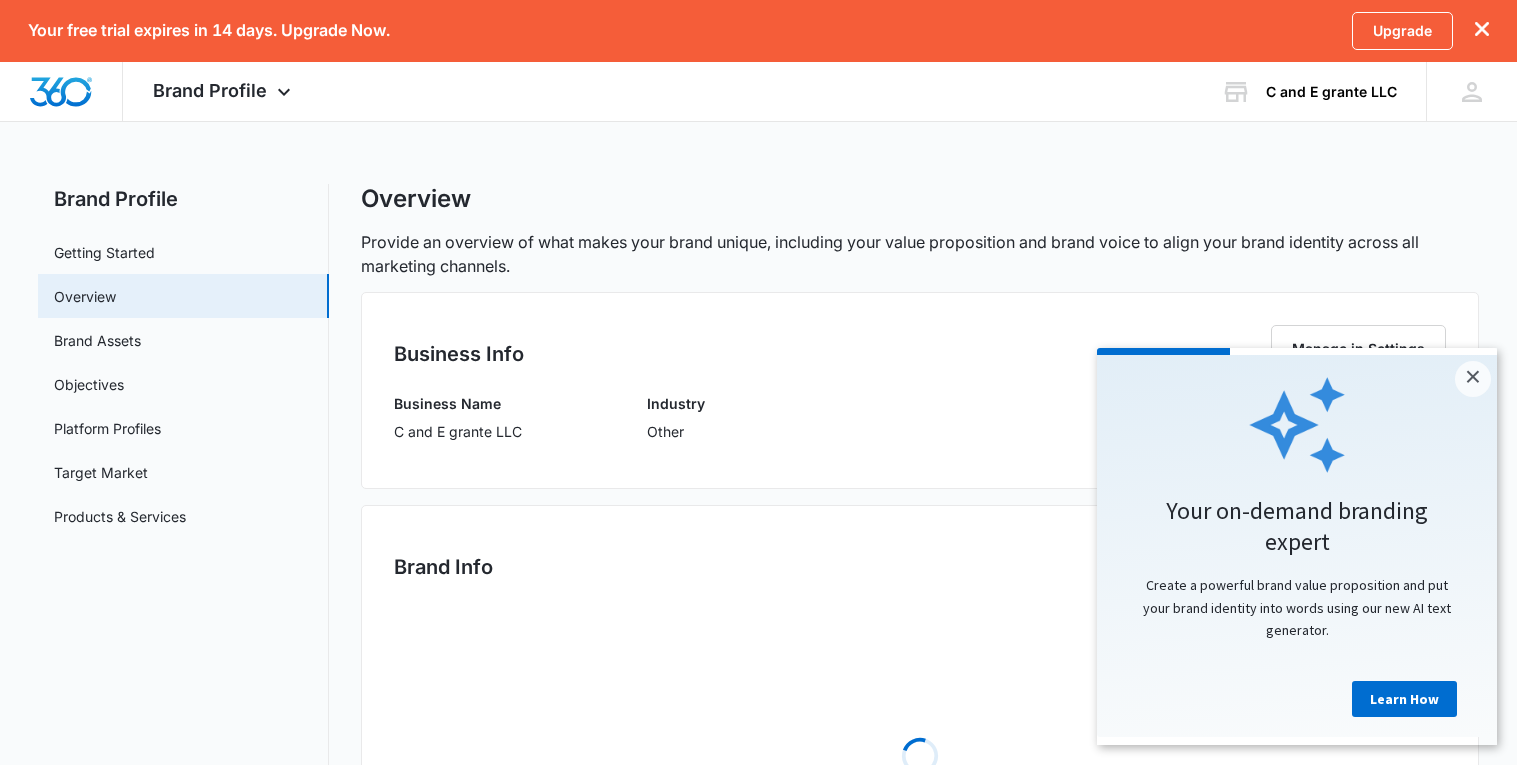 scroll, scrollTop: 0, scrollLeft: 0, axis: both 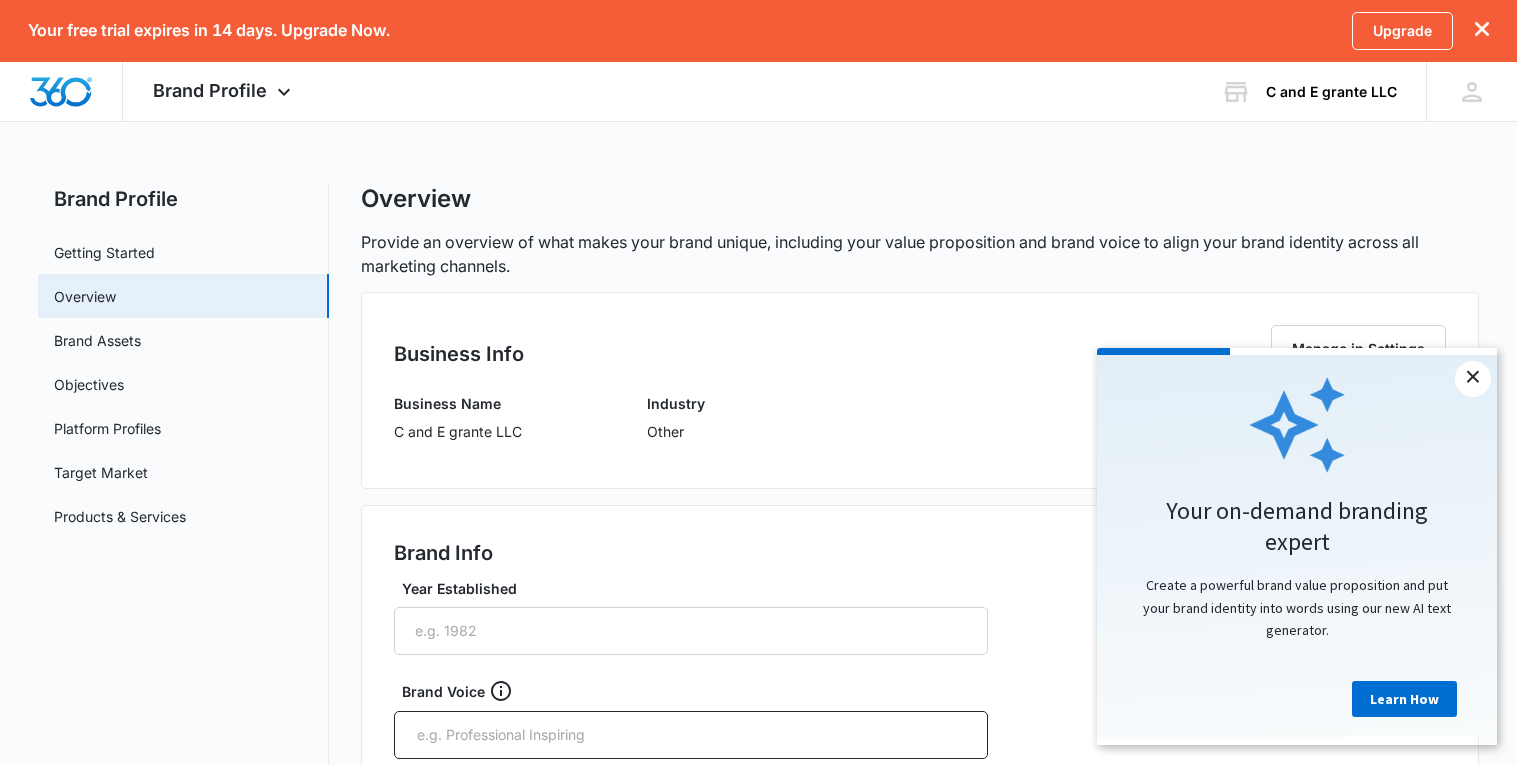 click on "×" at bounding box center [1473, 379] 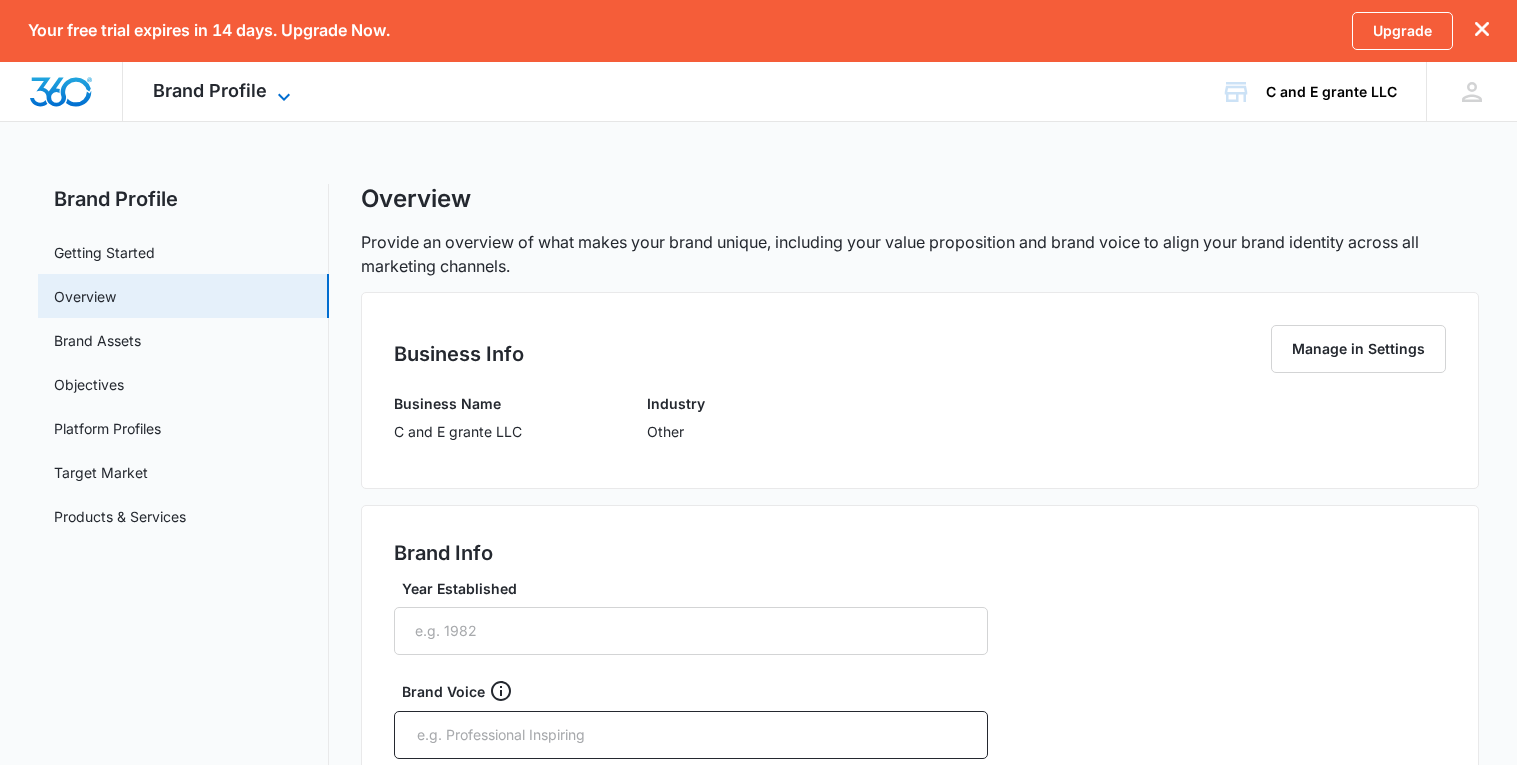 click on "Brand Profile" at bounding box center (210, 90) 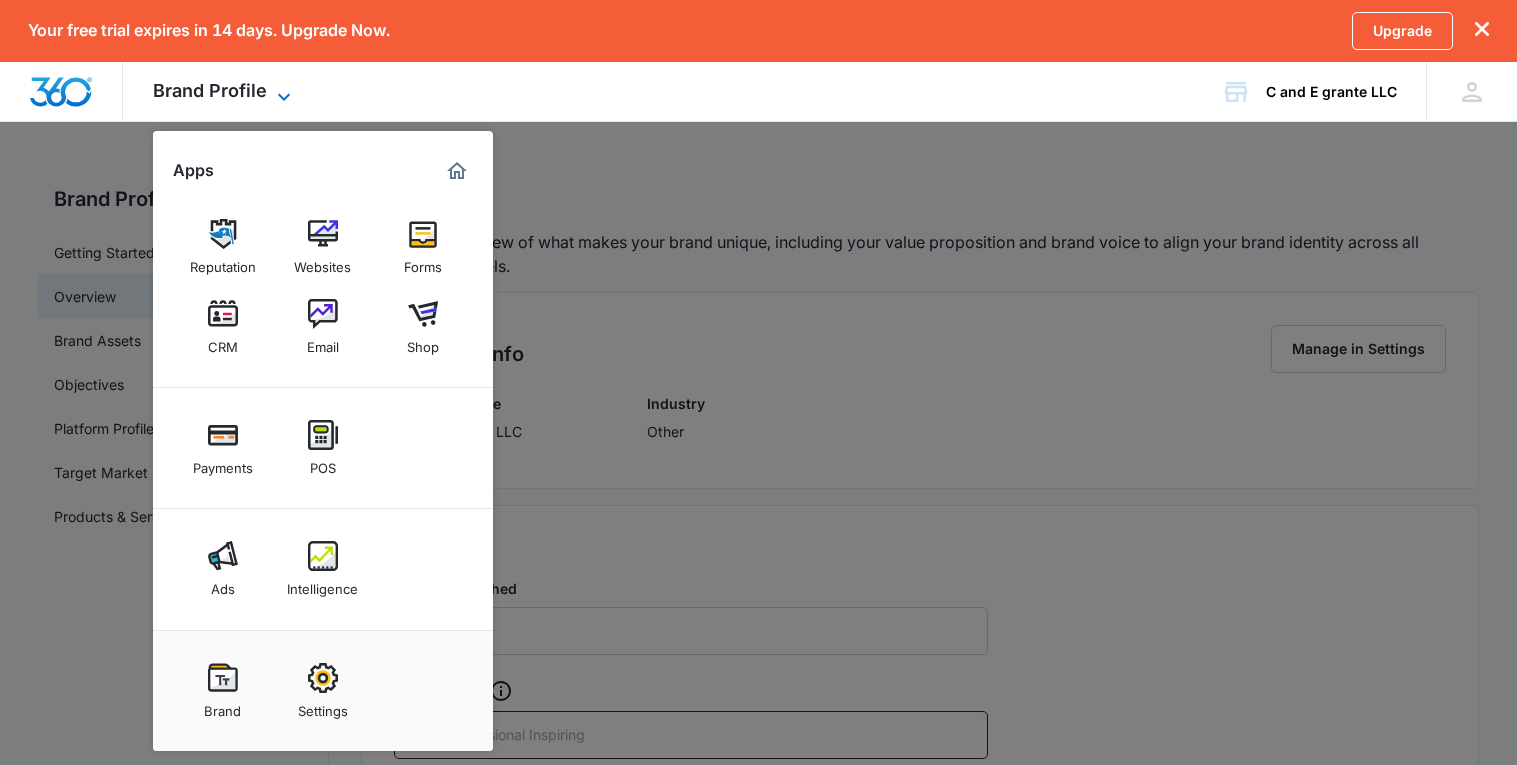 click on "Brand Profile" at bounding box center [210, 90] 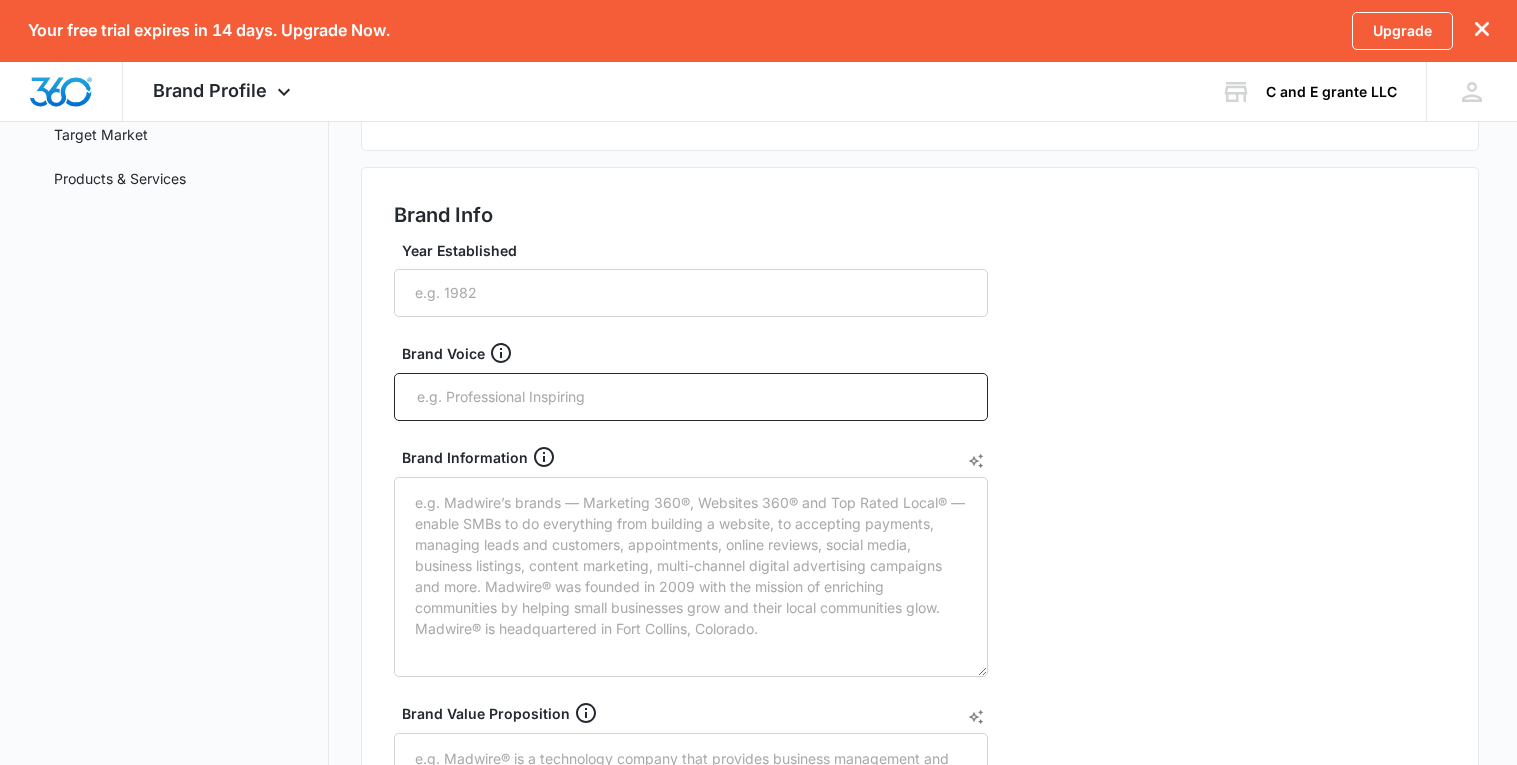scroll, scrollTop: 340, scrollLeft: 0, axis: vertical 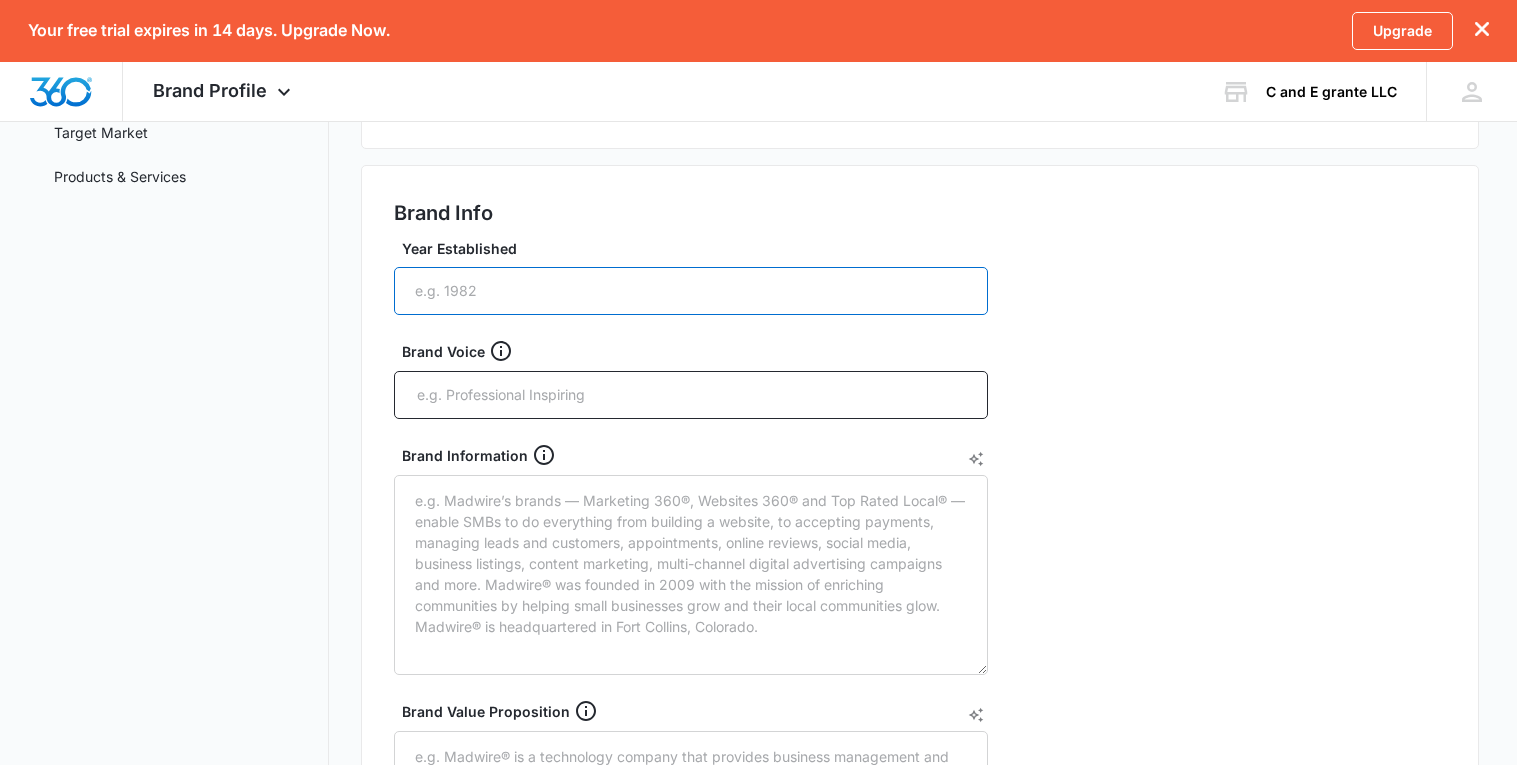 click on "Brand Profile Getting Started Overview Brand Assets Objectives Platform Profiles Target Market Products & Services Overview Provide an overview of what makes your brand unique, including your value proposition and brand voice to align your brand identity across all marketing channels. Business Info Manage in Settings Business Name C and E grante LLC Industry Other Brand Info Year Established Brand Voice Brand Information Brand Value Proposition Brand Slogan Save Locations Manage in Settings No location data added." at bounding box center (758, 603) 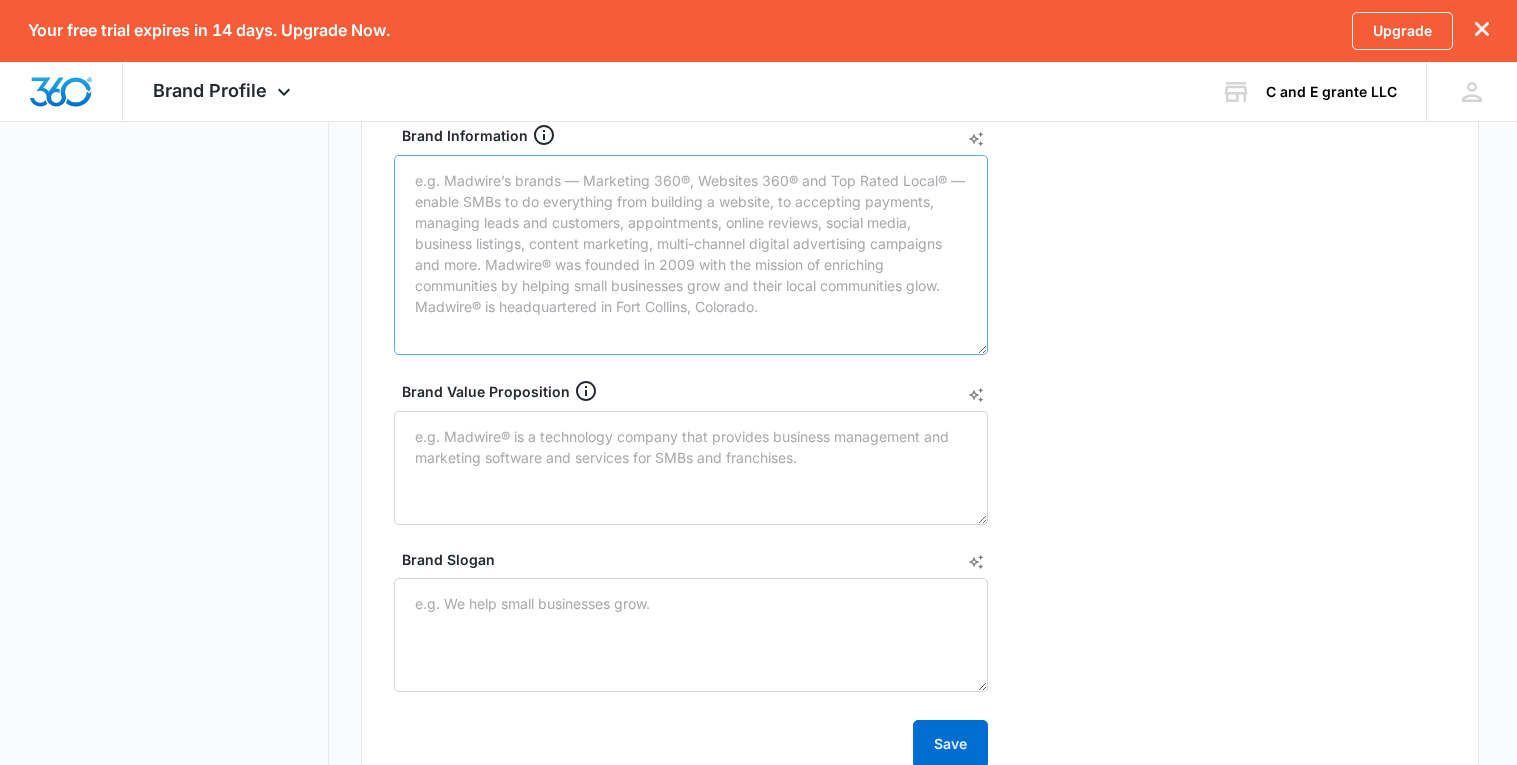 scroll, scrollTop: 661, scrollLeft: 0, axis: vertical 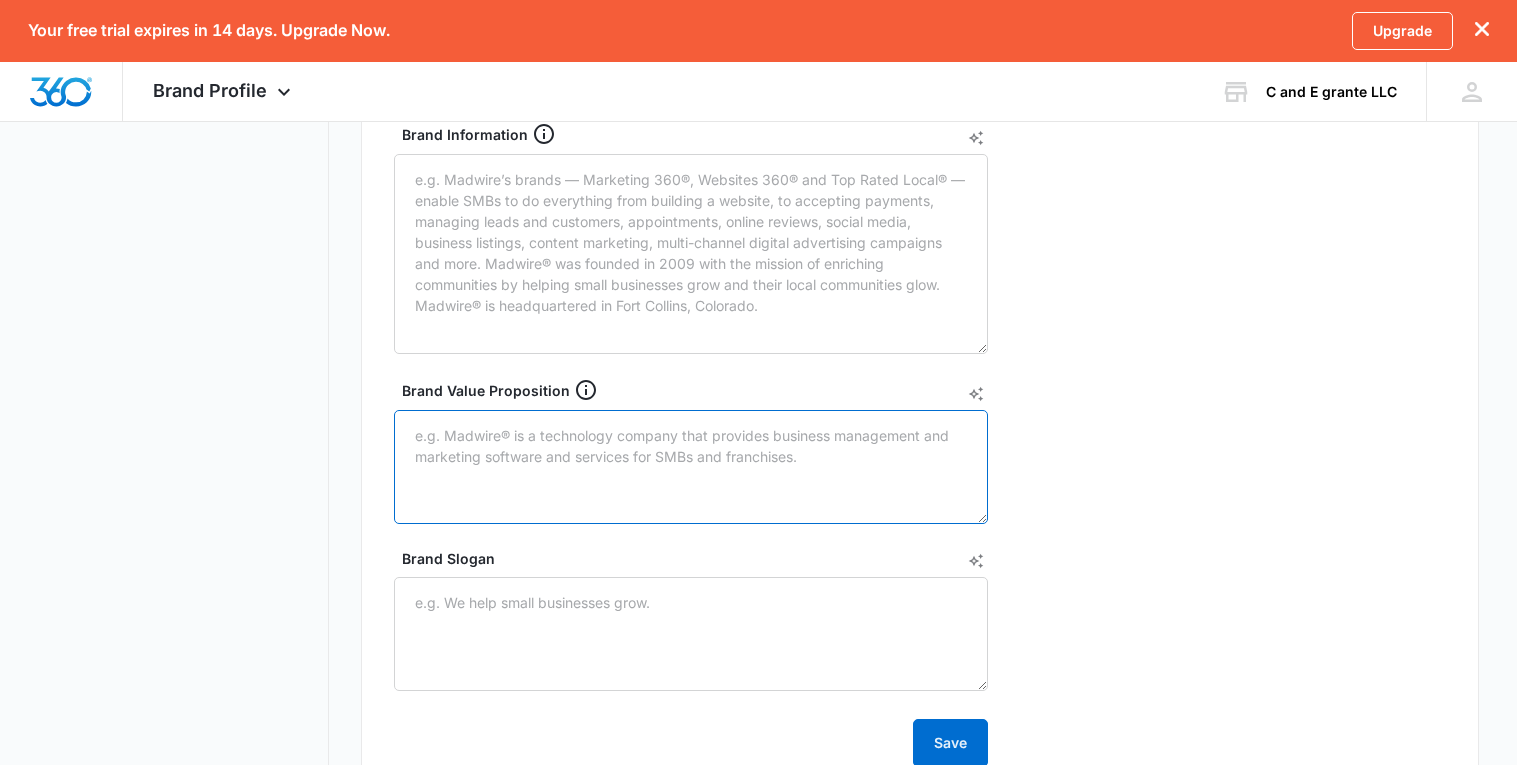 click on "Brand Value Proposition" at bounding box center (691, 467) 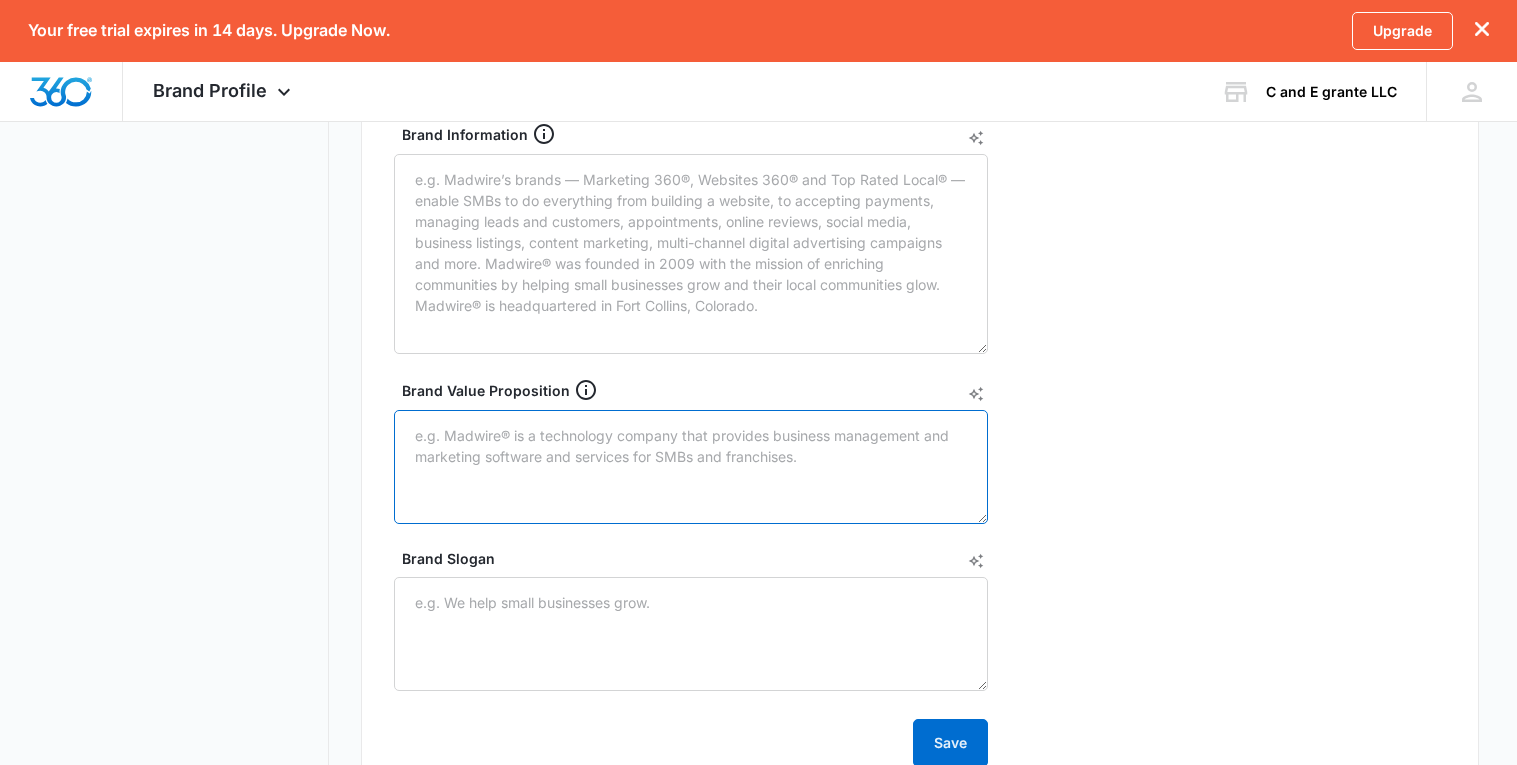 click on "Brand Value Proposition" at bounding box center [691, 467] 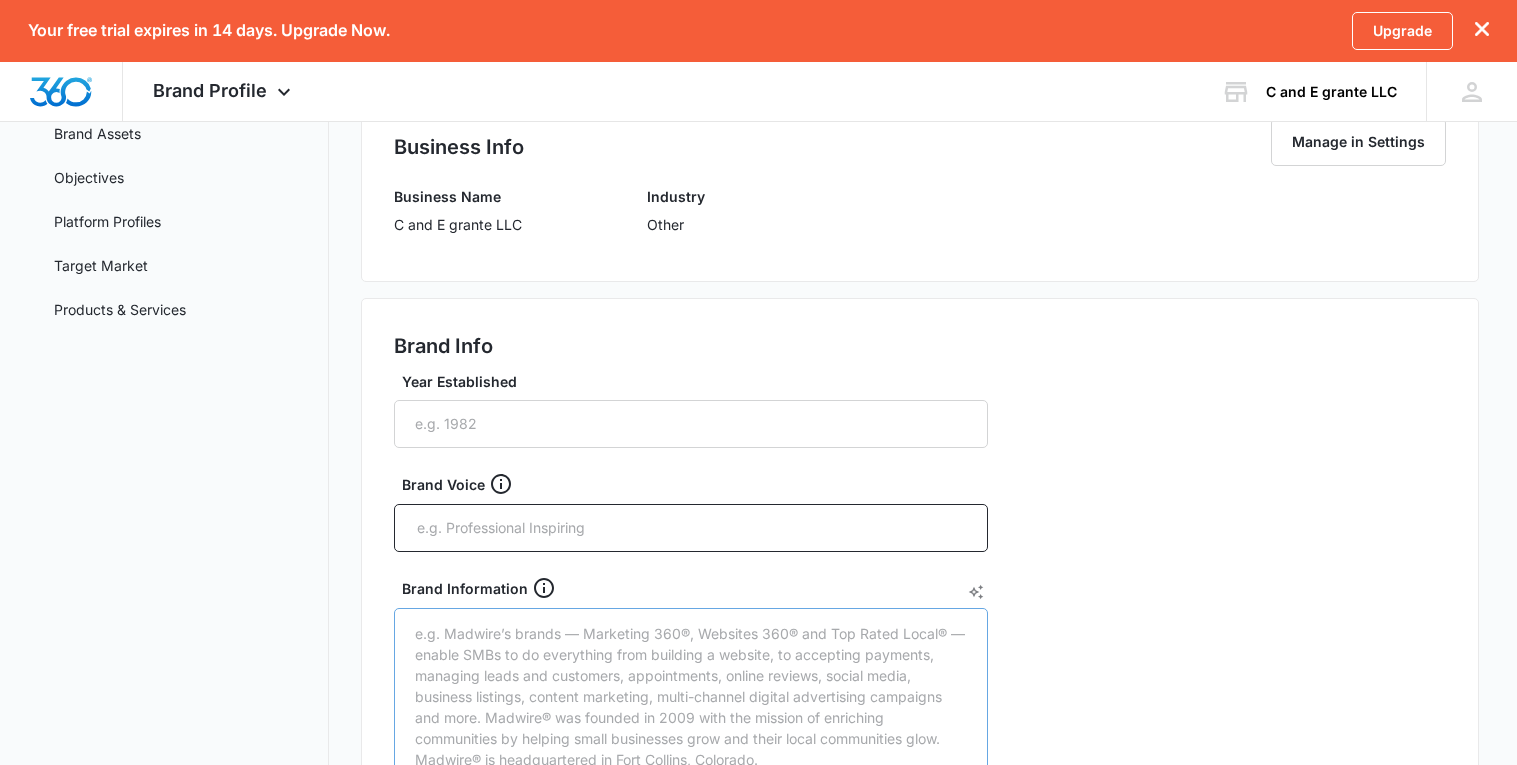 scroll, scrollTop: 213, scrollLeft: 0, axis: vertical 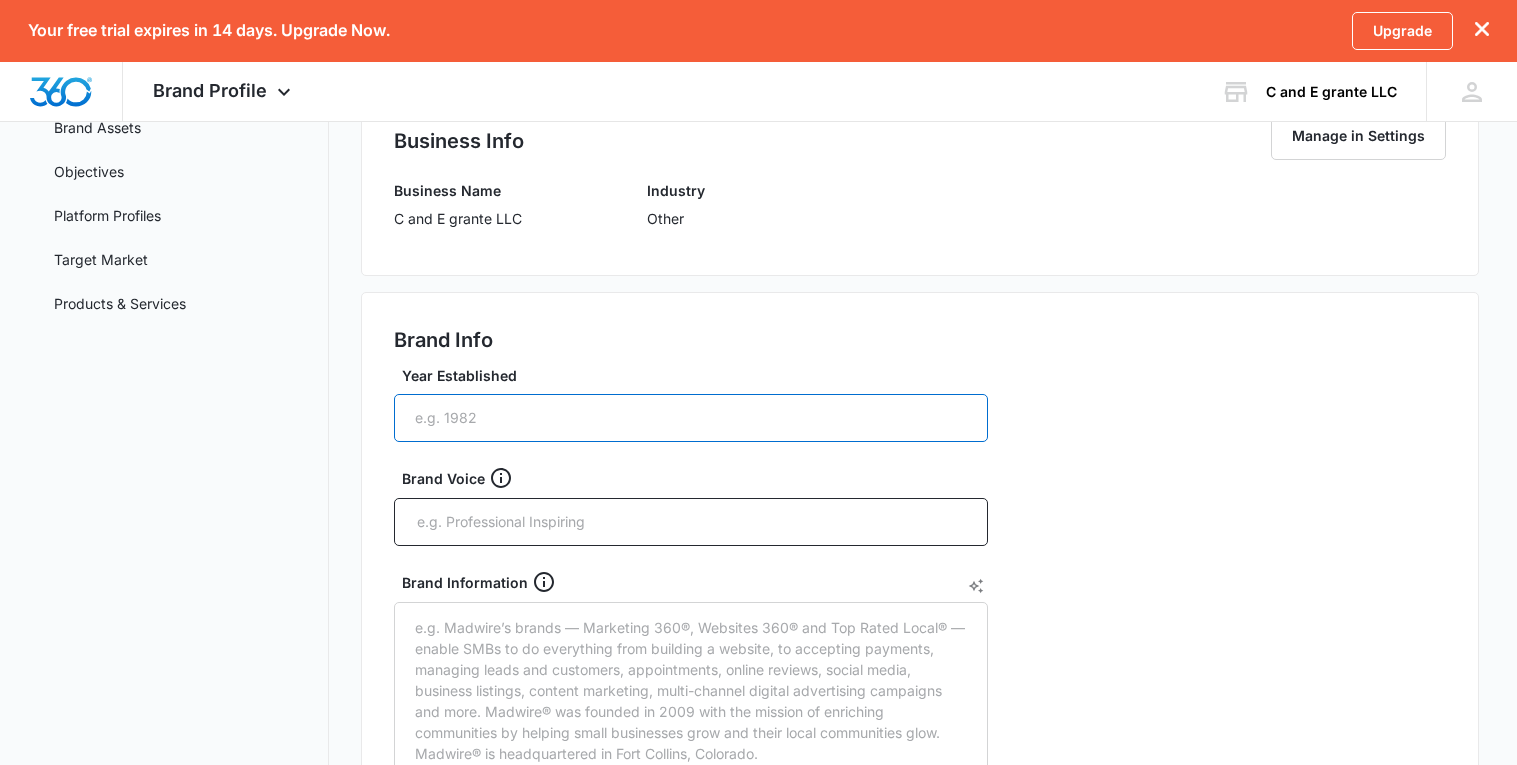 click on "Year Established" at bounding box center [691, 418] 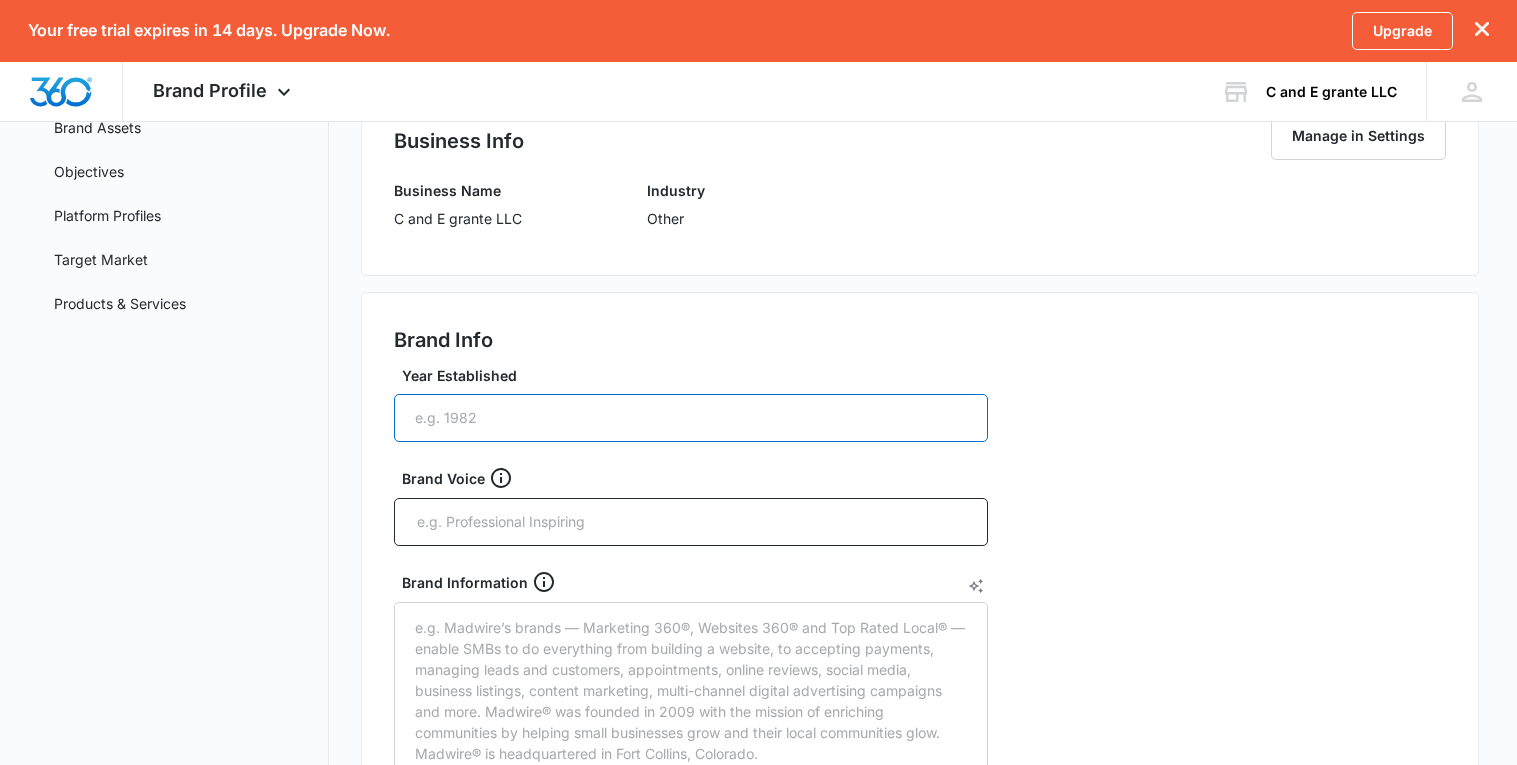 click on "Year Established" at bounding box center (691, 418) 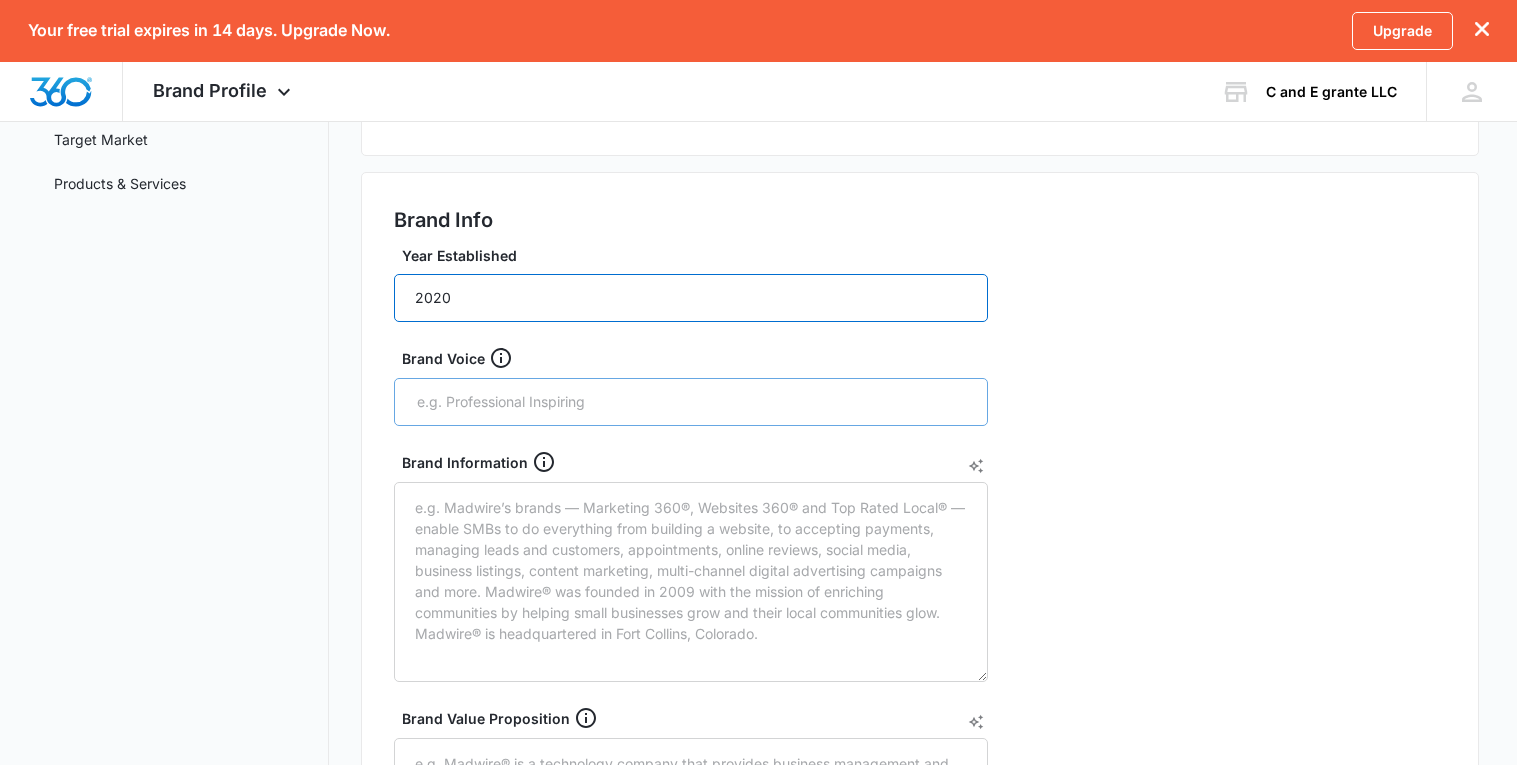 scroll, scrollTop: 336, scrollLeft: 0, axis: vertical 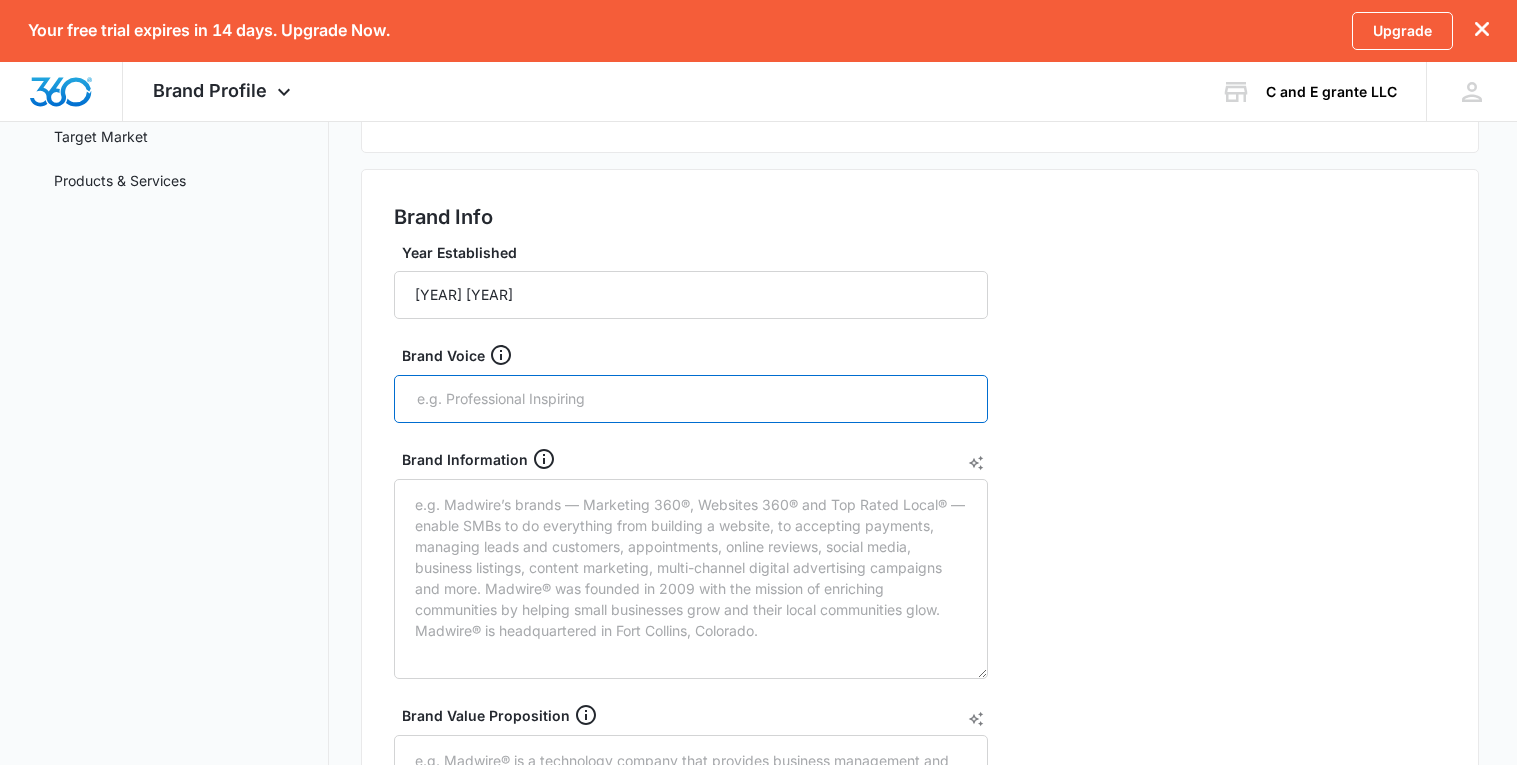 click at bounding box center (693, 399) 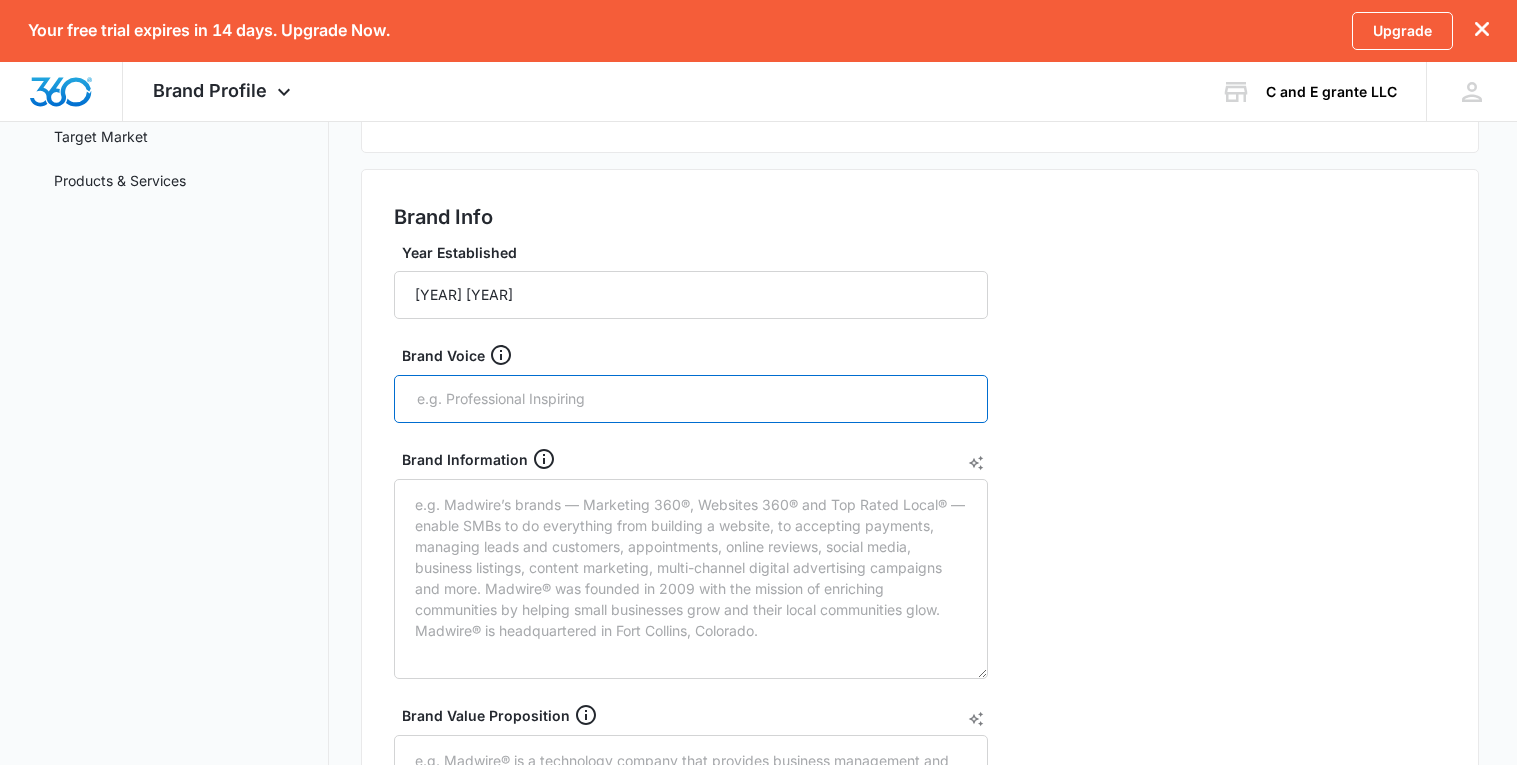 click at bounding box center [693, 399] 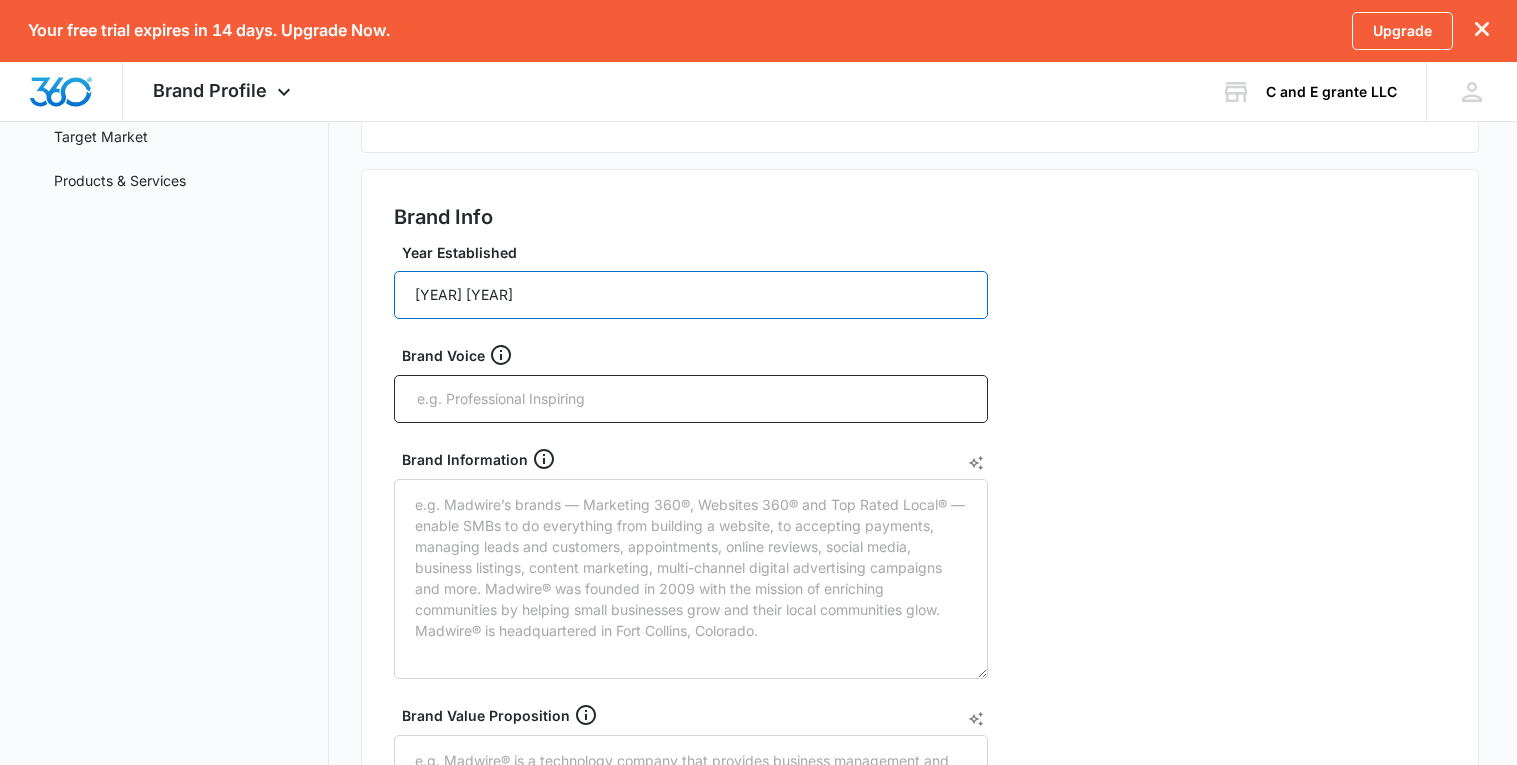 click on "[YEAR] [YEAR]" at bounding box center [691, 295] 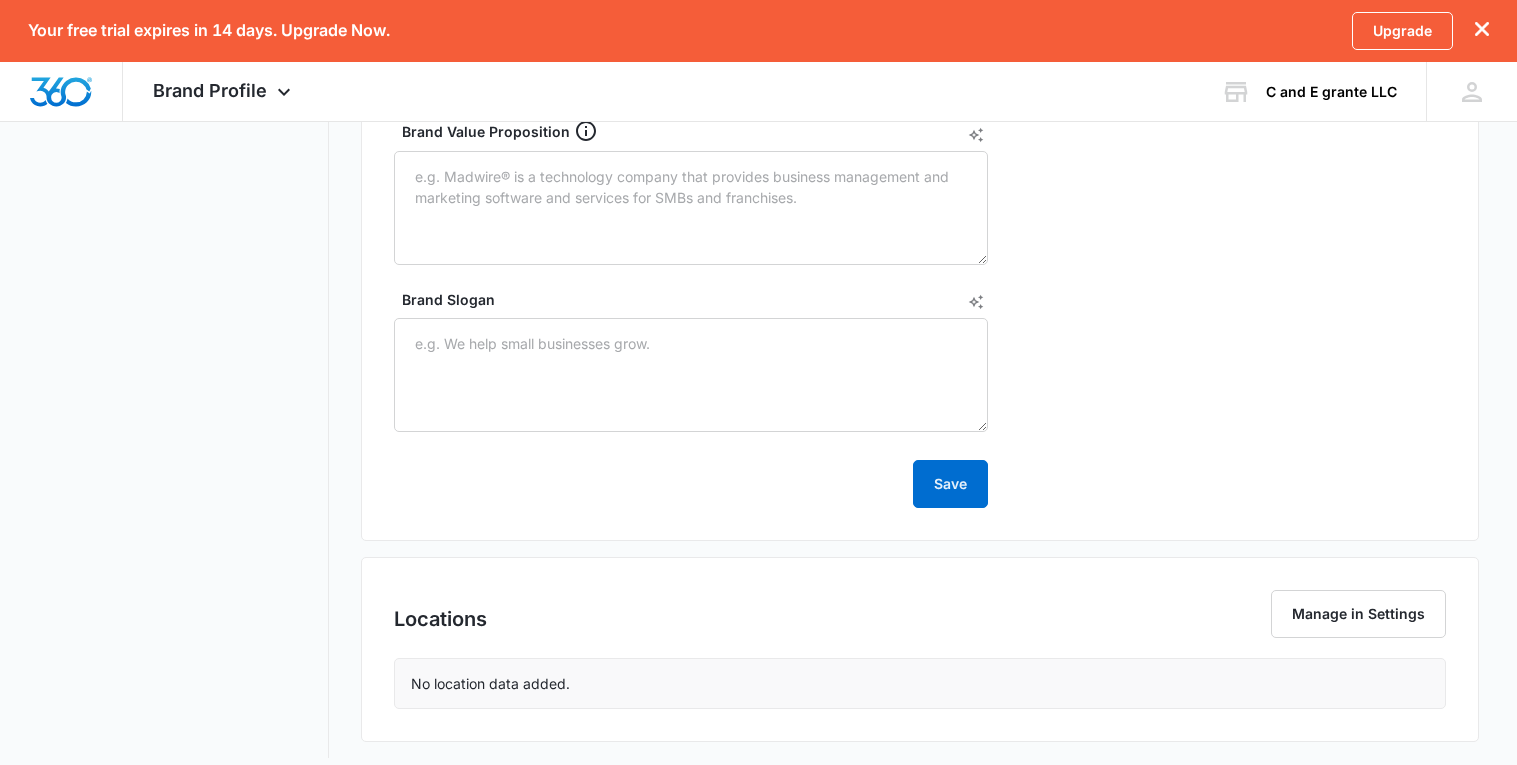 scroll, scrollTop: 937, scrollLeft: 0, axis: vertical 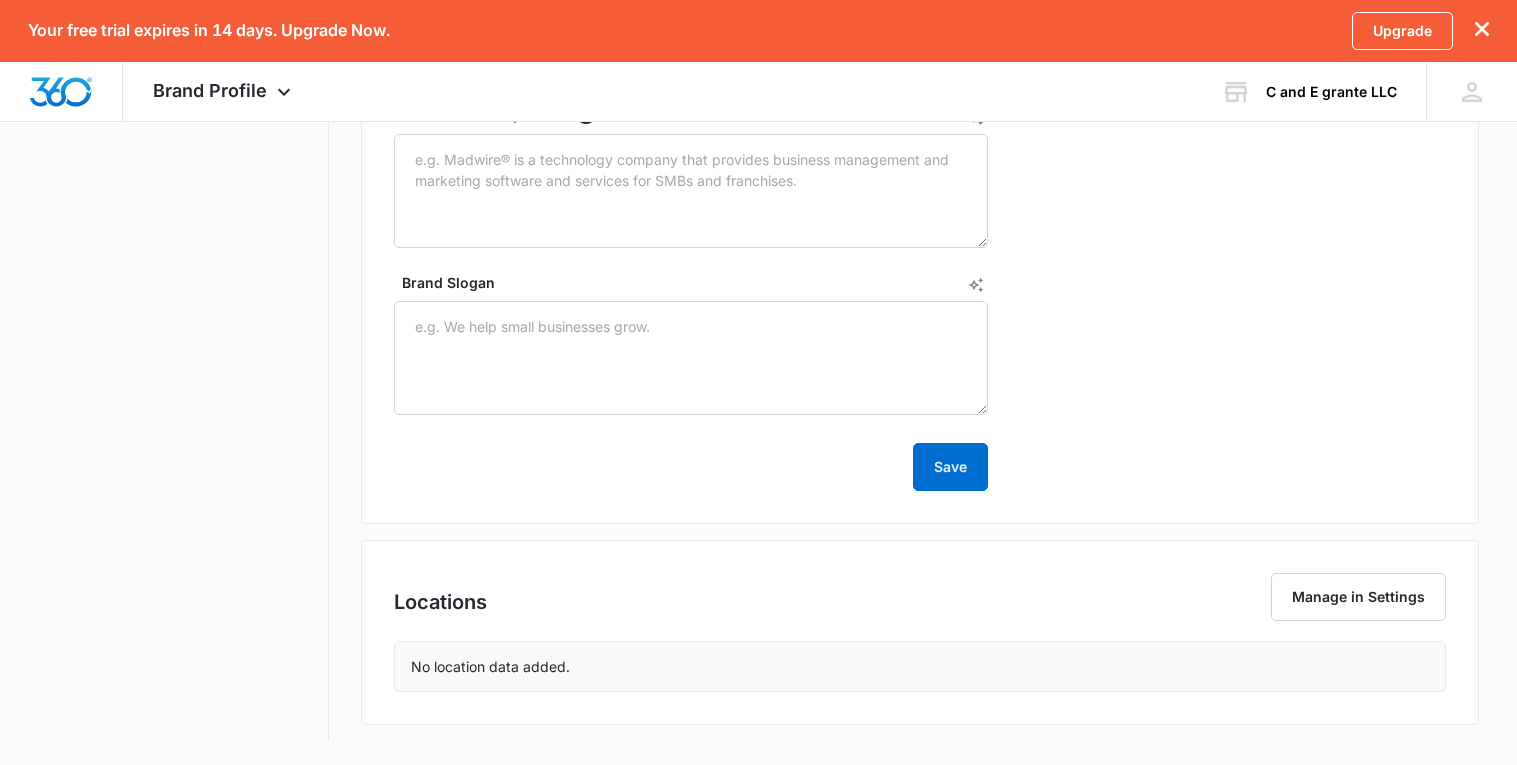type on "2019" 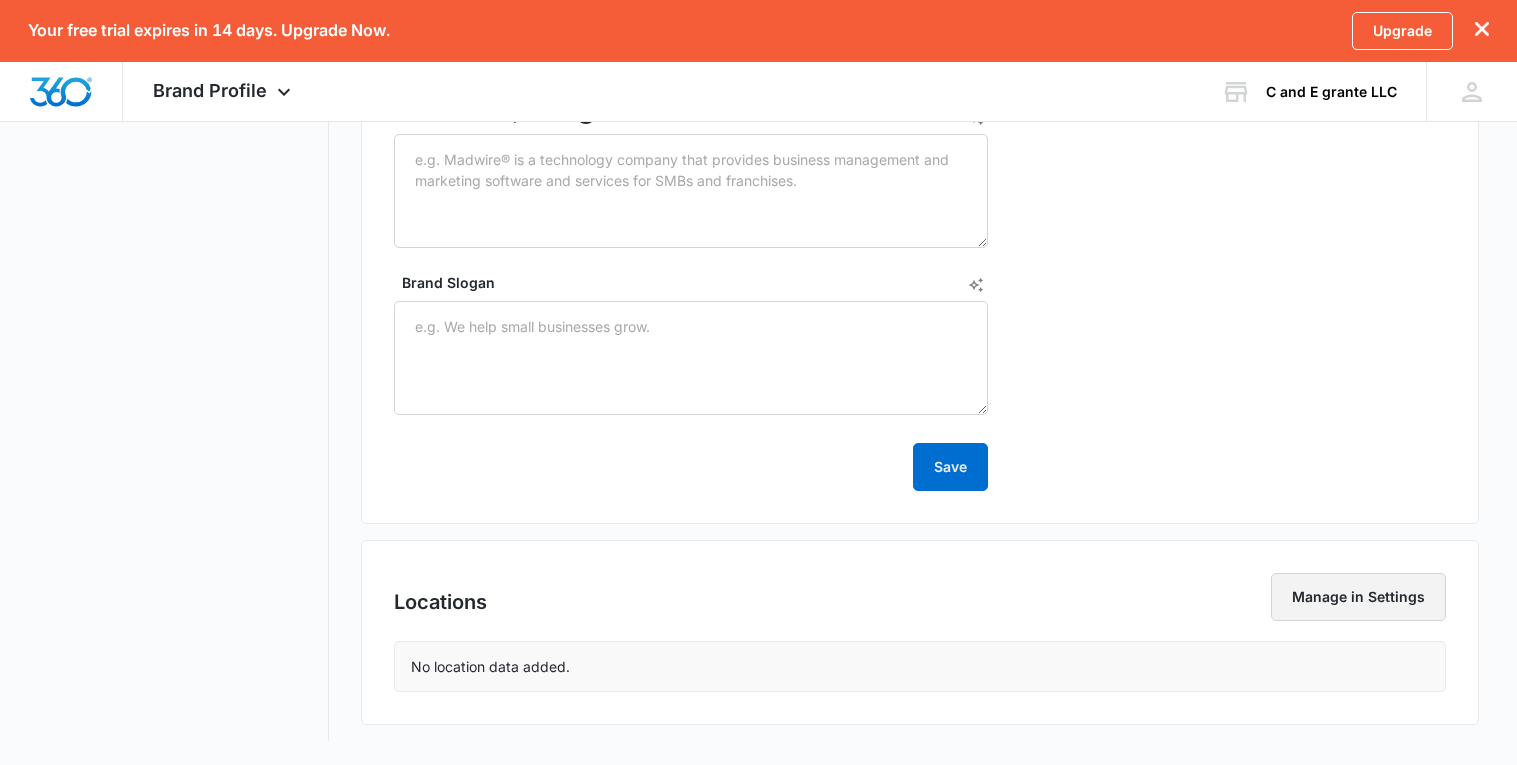 click on "Manage in Settings" at bounding box center (1358, 597) 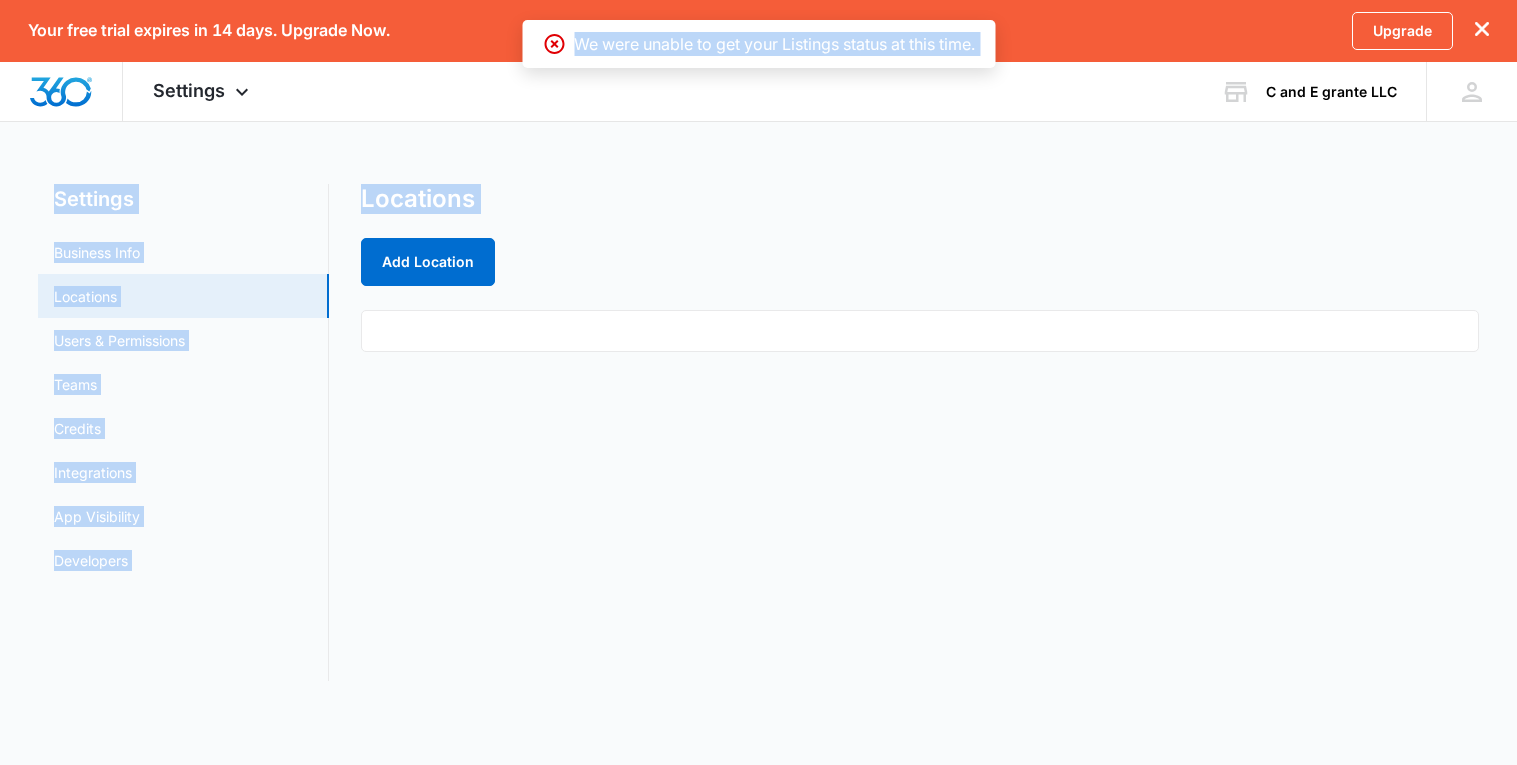 click on "Locations Add Location" at bounding box center (920, 432) 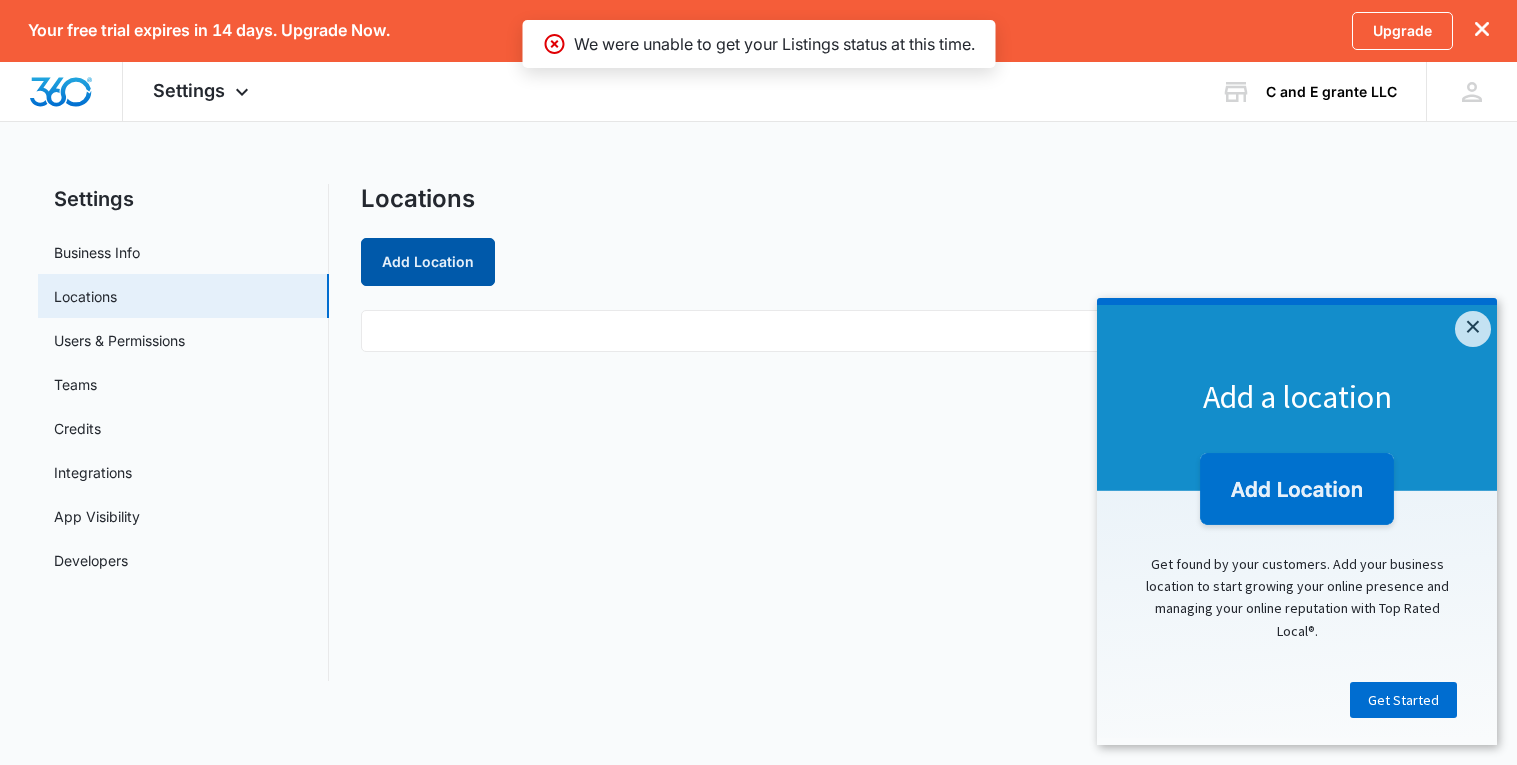 click on "Add Location" at bounding box center (428, 262) 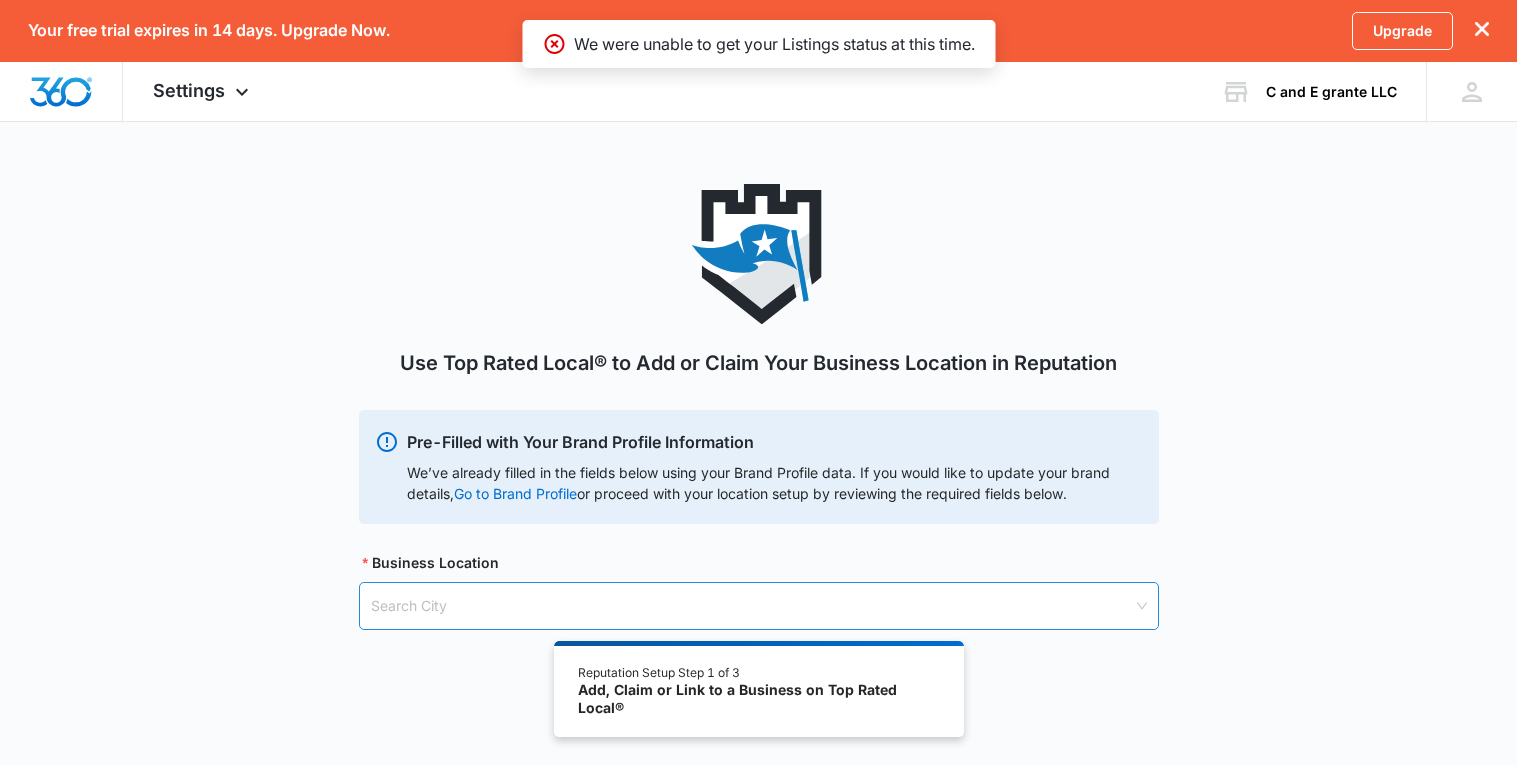 click at bounding box center [752, 606] 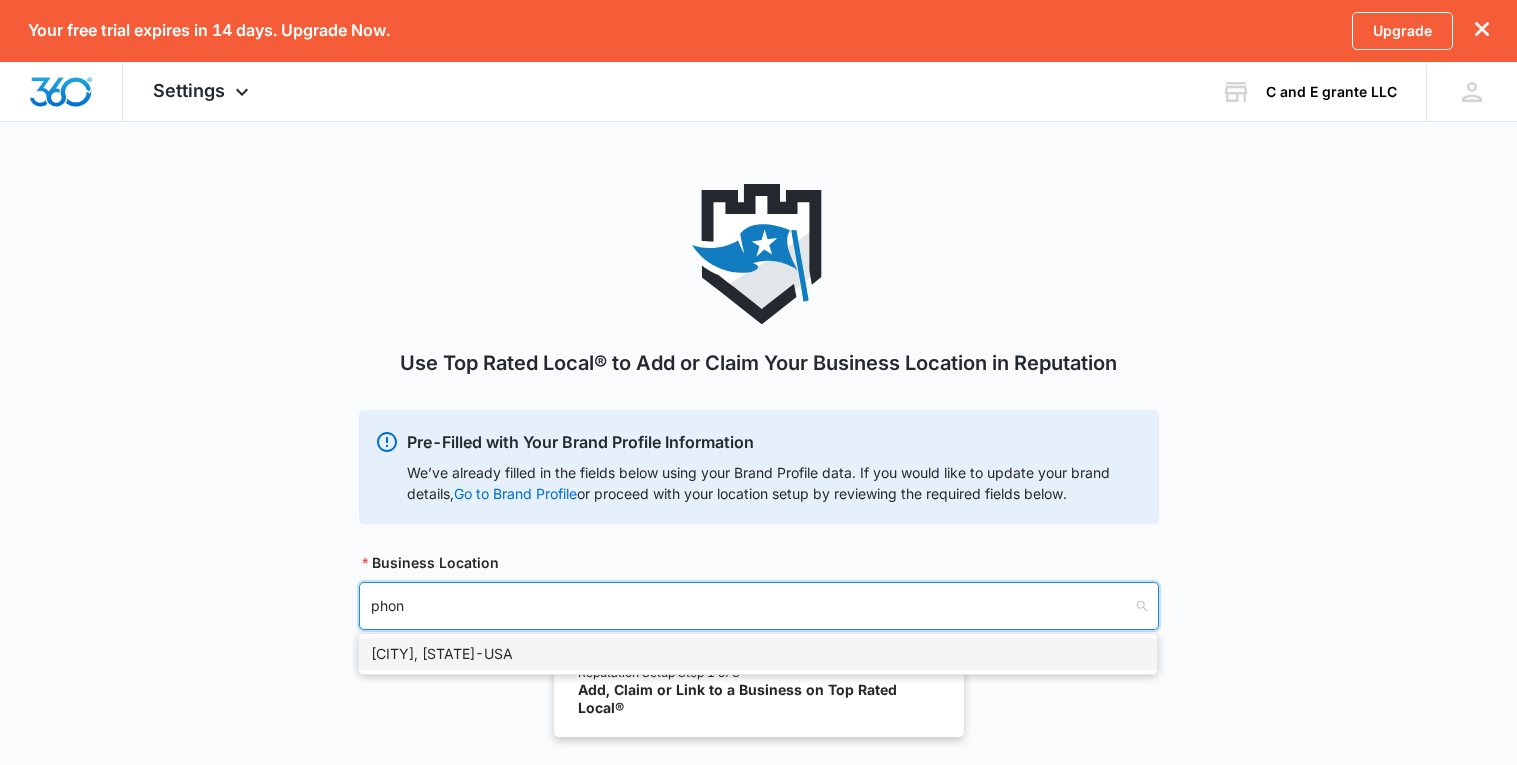 type on "pho" 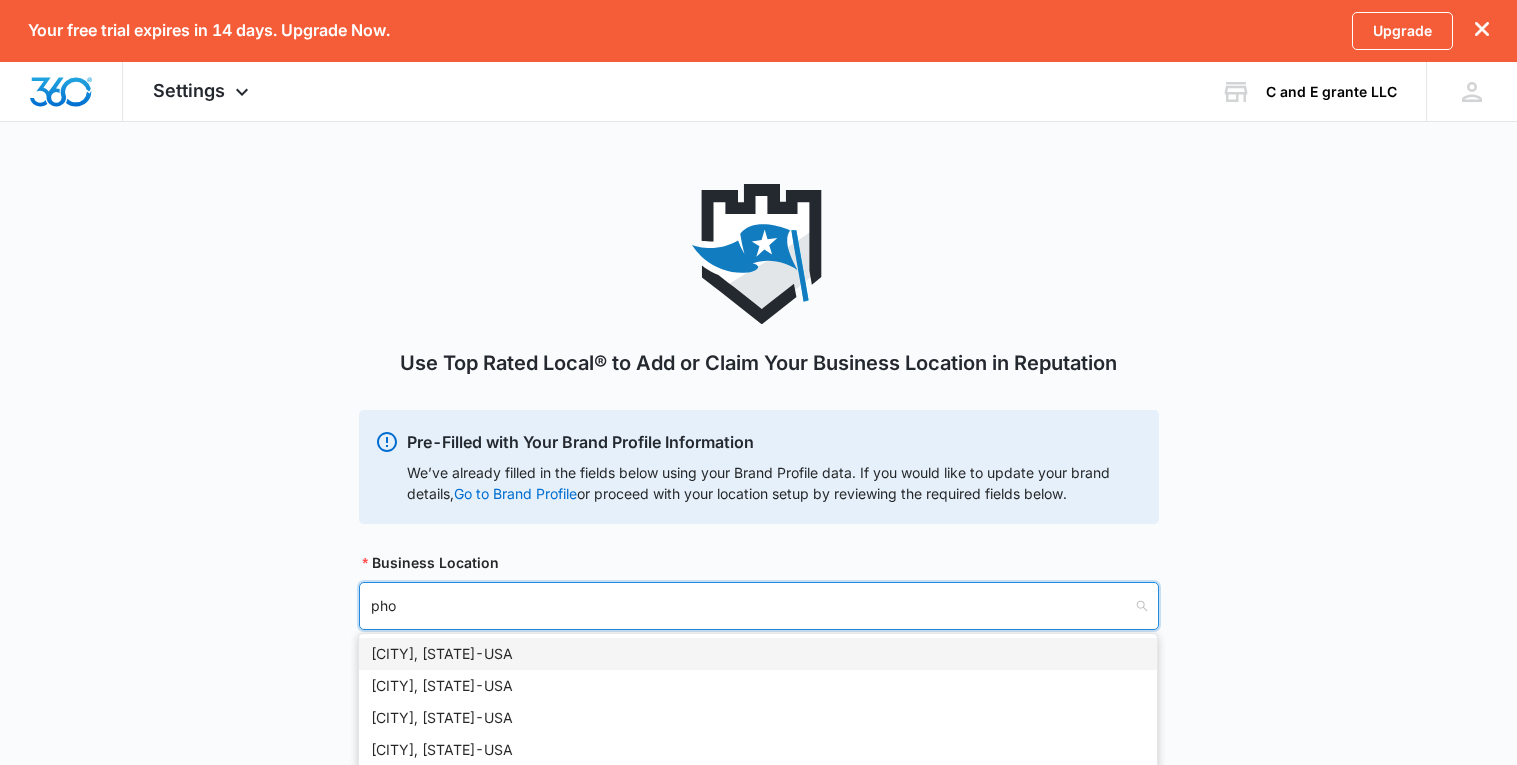 click on "[CITY], [STATE] - USA" at bounding box center [758, 654] 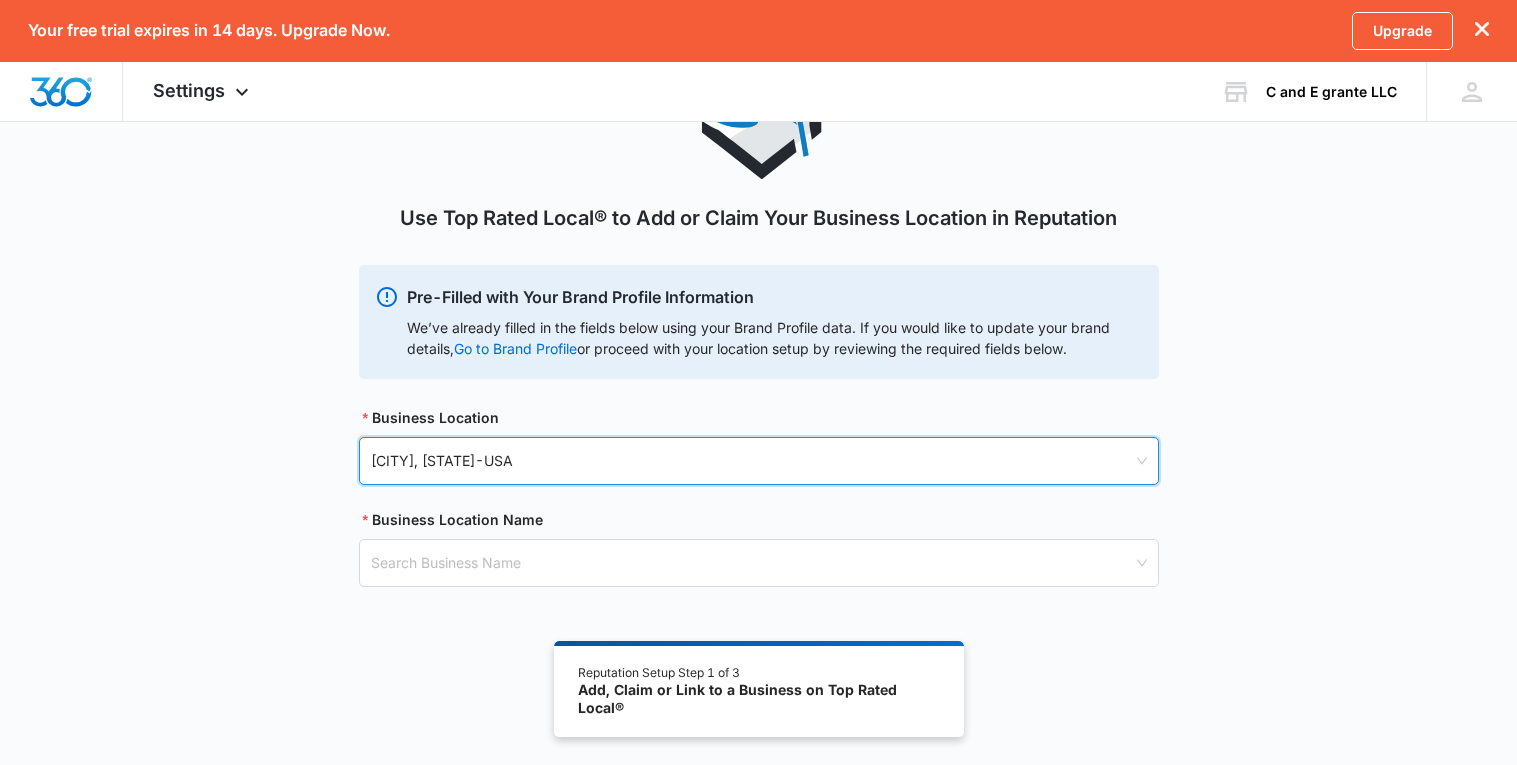 scroll, scrollTop: 158, scrollLeft: 0, axis: vertical 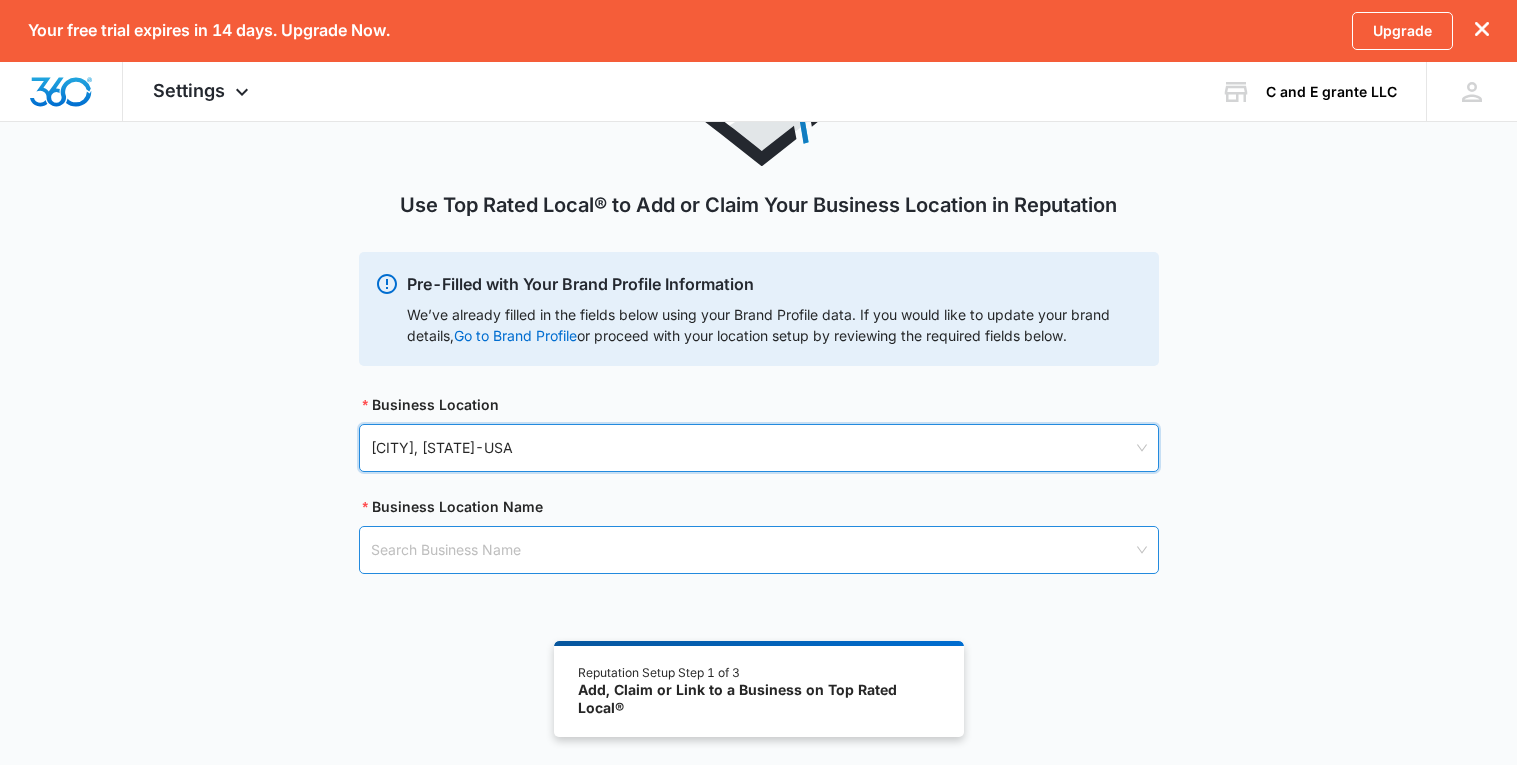 click at bounding box center (752, 550) 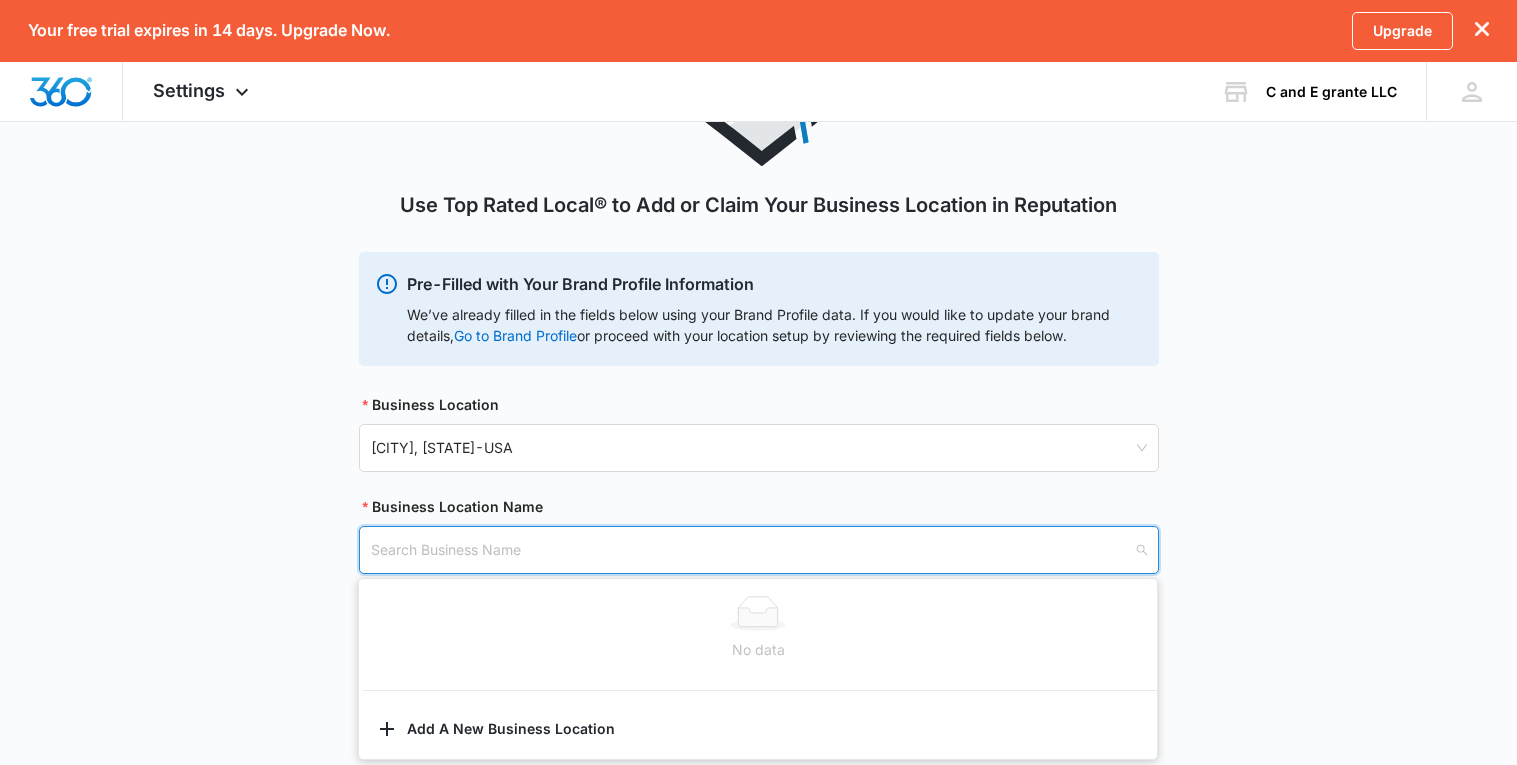 scroll, scrollTop: 0, scrollLeft: 0, axis: both 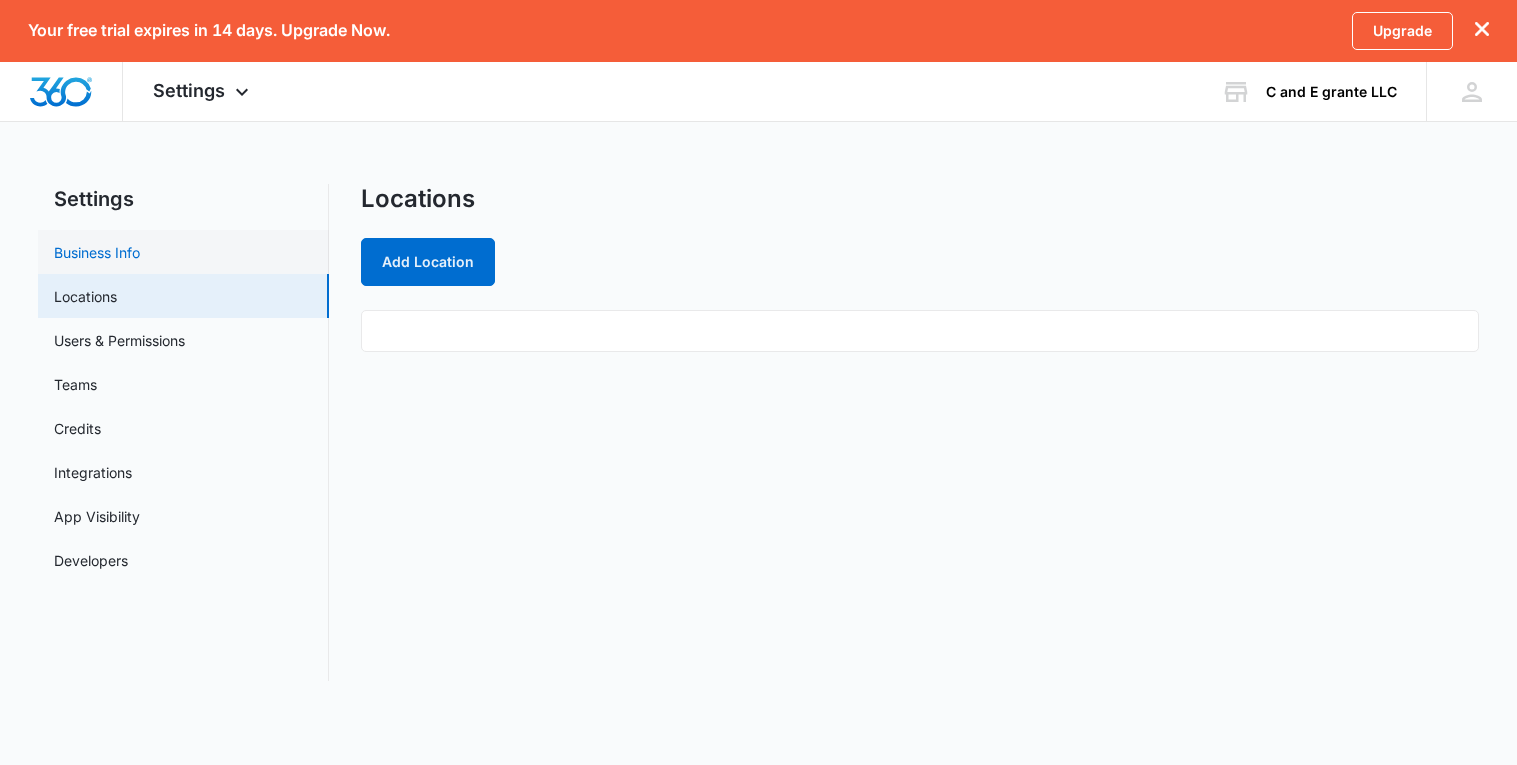 click on "Business Info" at bounding box center (97, 252) 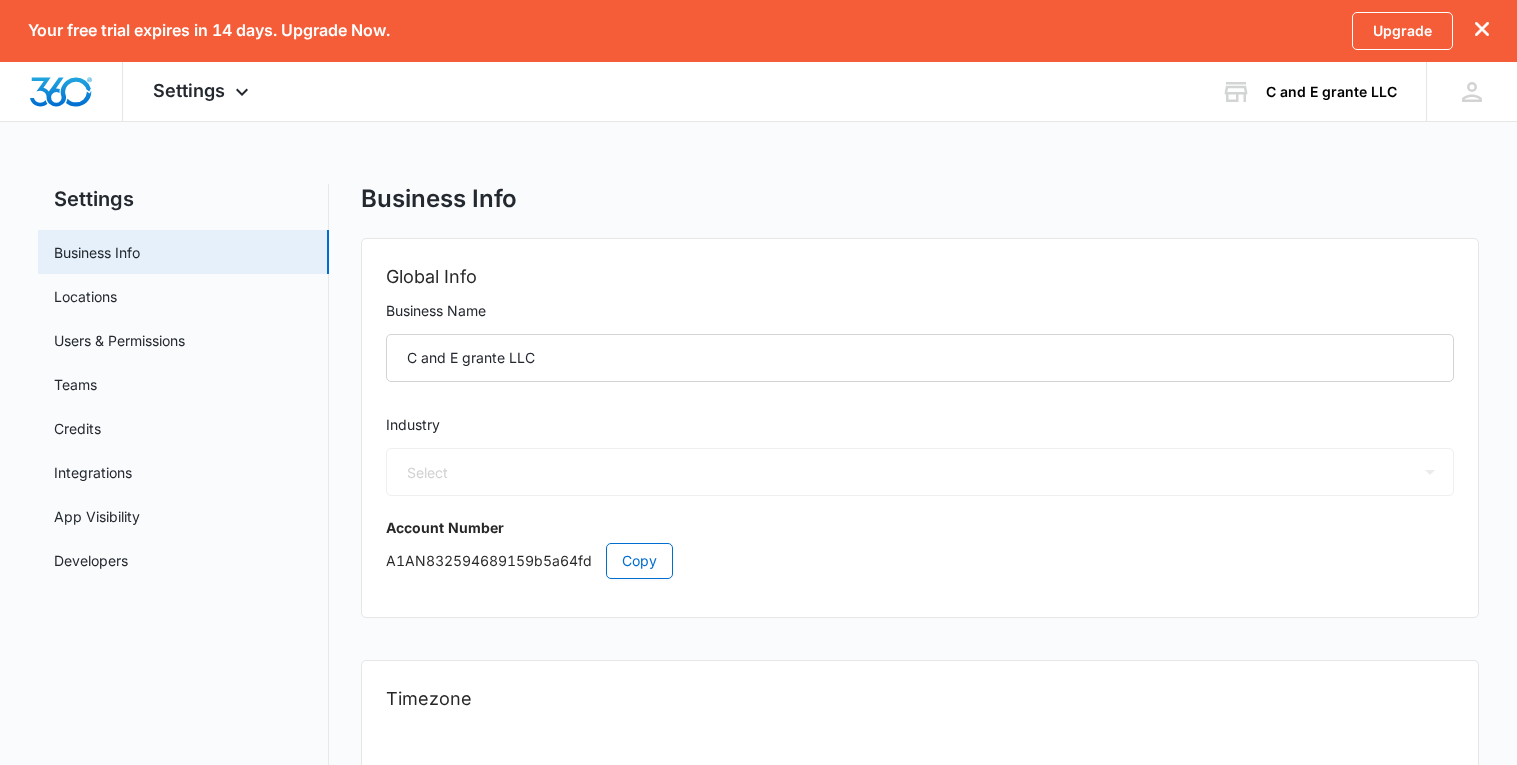 select on "52" 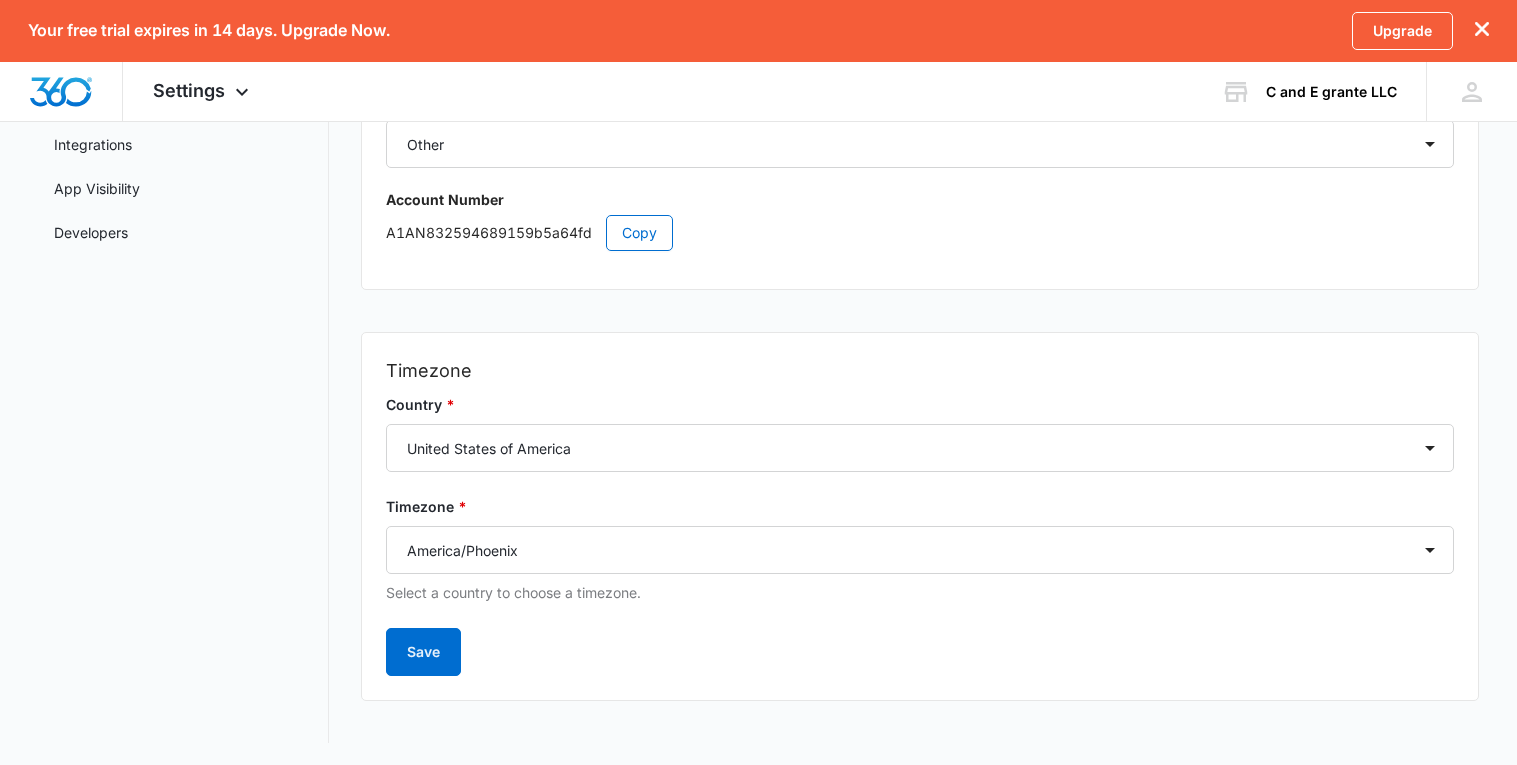 scroll, scrollTop: 0, scrollLeft: 0, axis: both 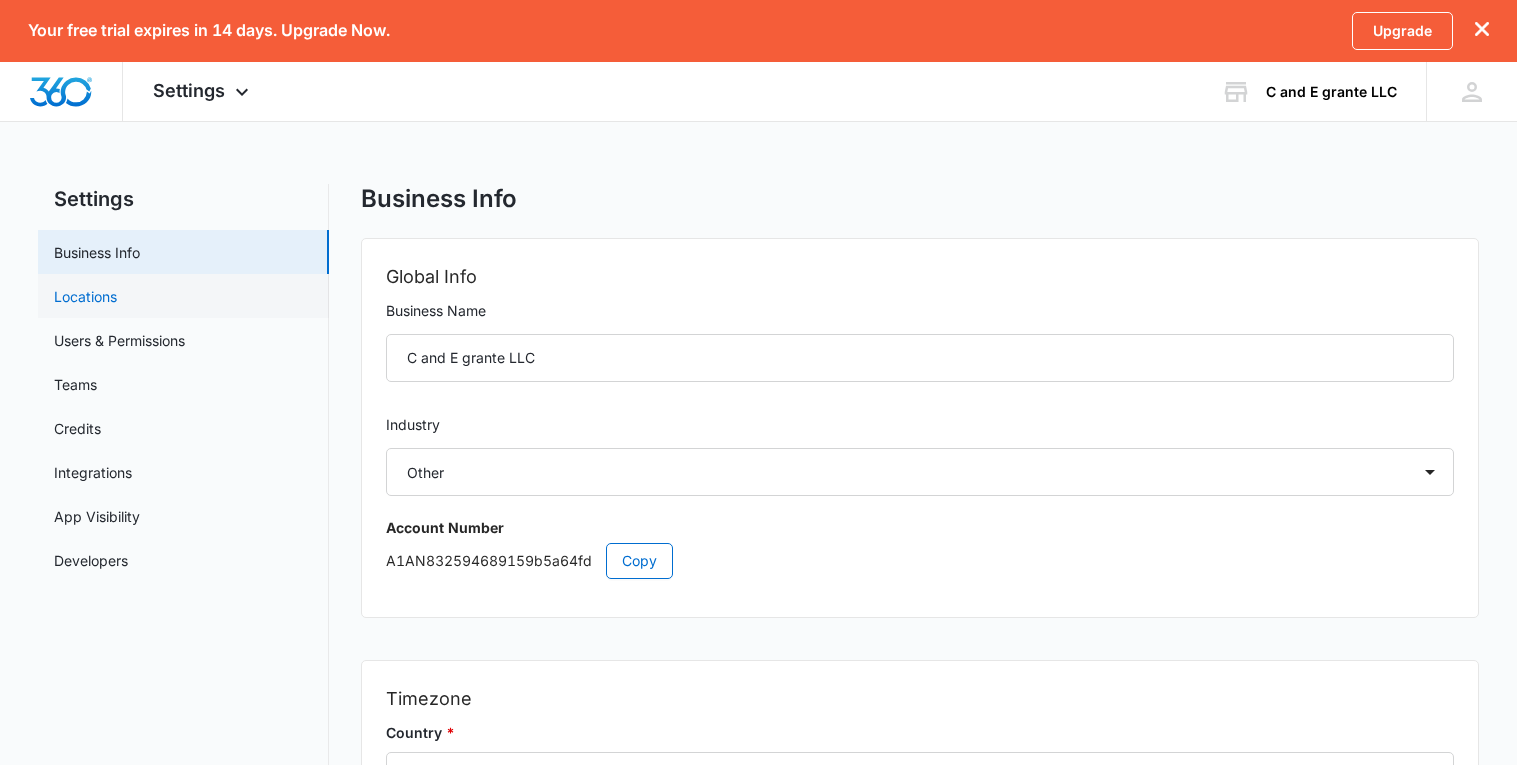 click on "Locations" at bounding box center (85, 296) 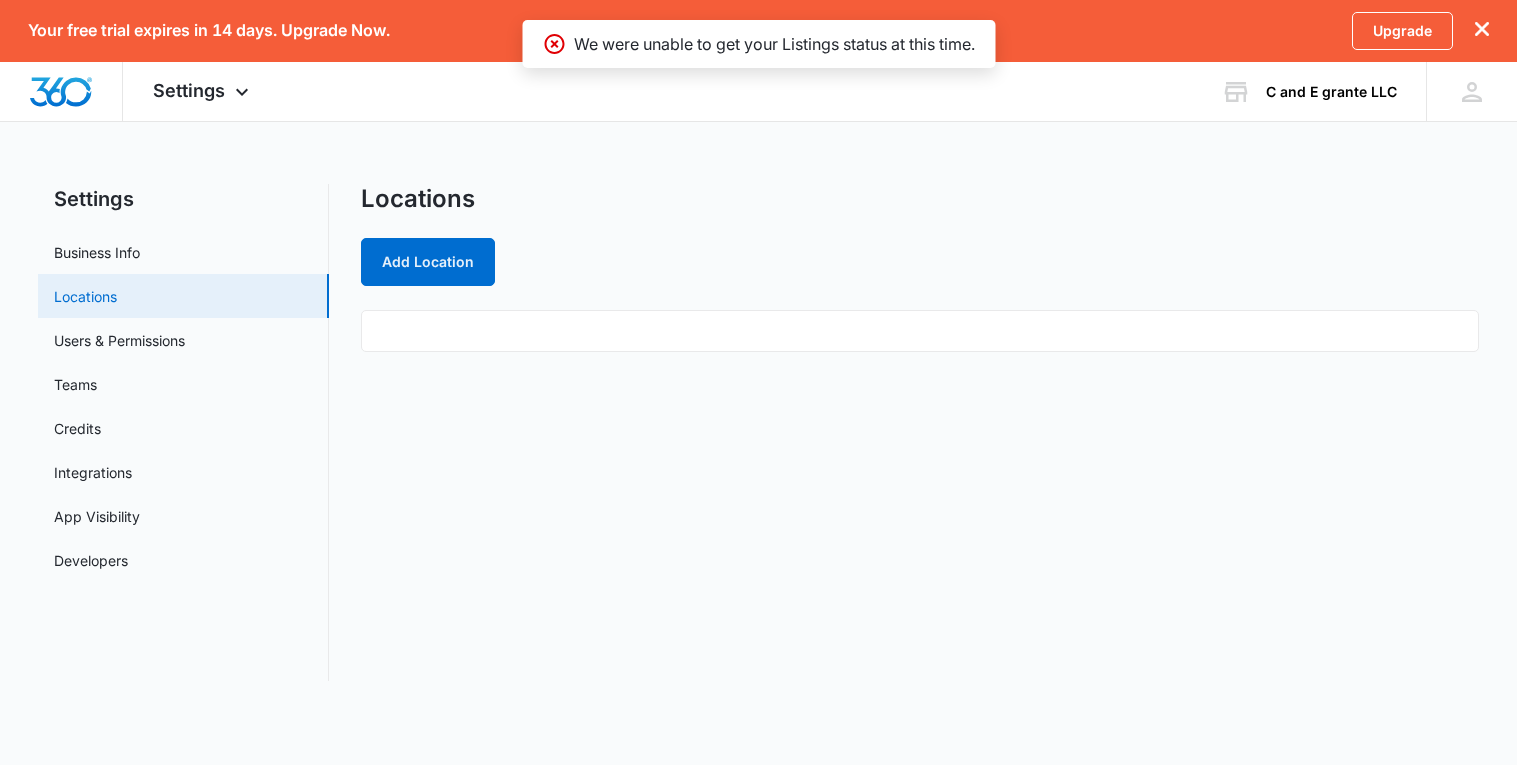 click on "Locations" at bounding box center (85, 296) 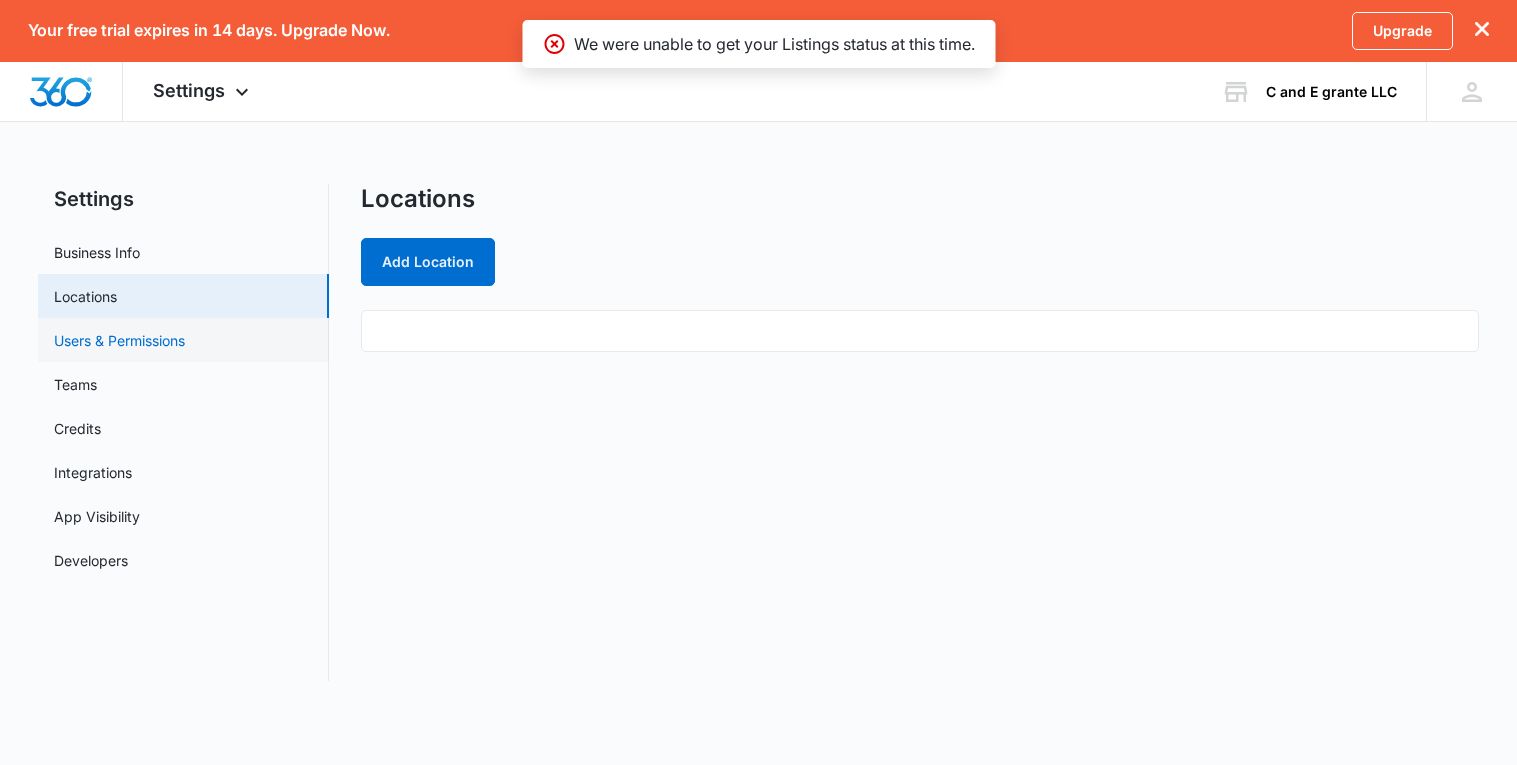 click on "Users & Permissions" at bounding box center [119, 340] 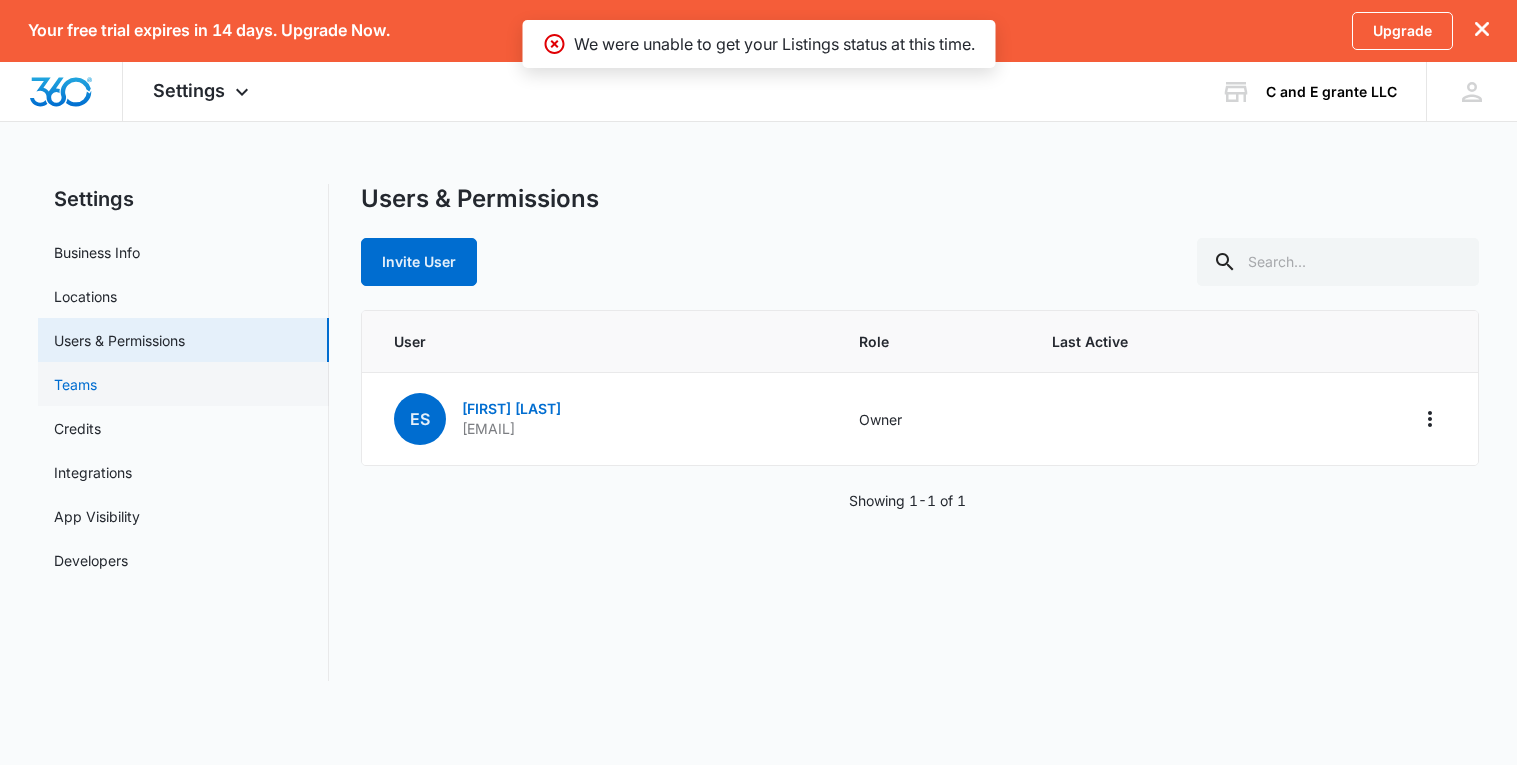 click on "Teams" at bounding box center (75, 384) 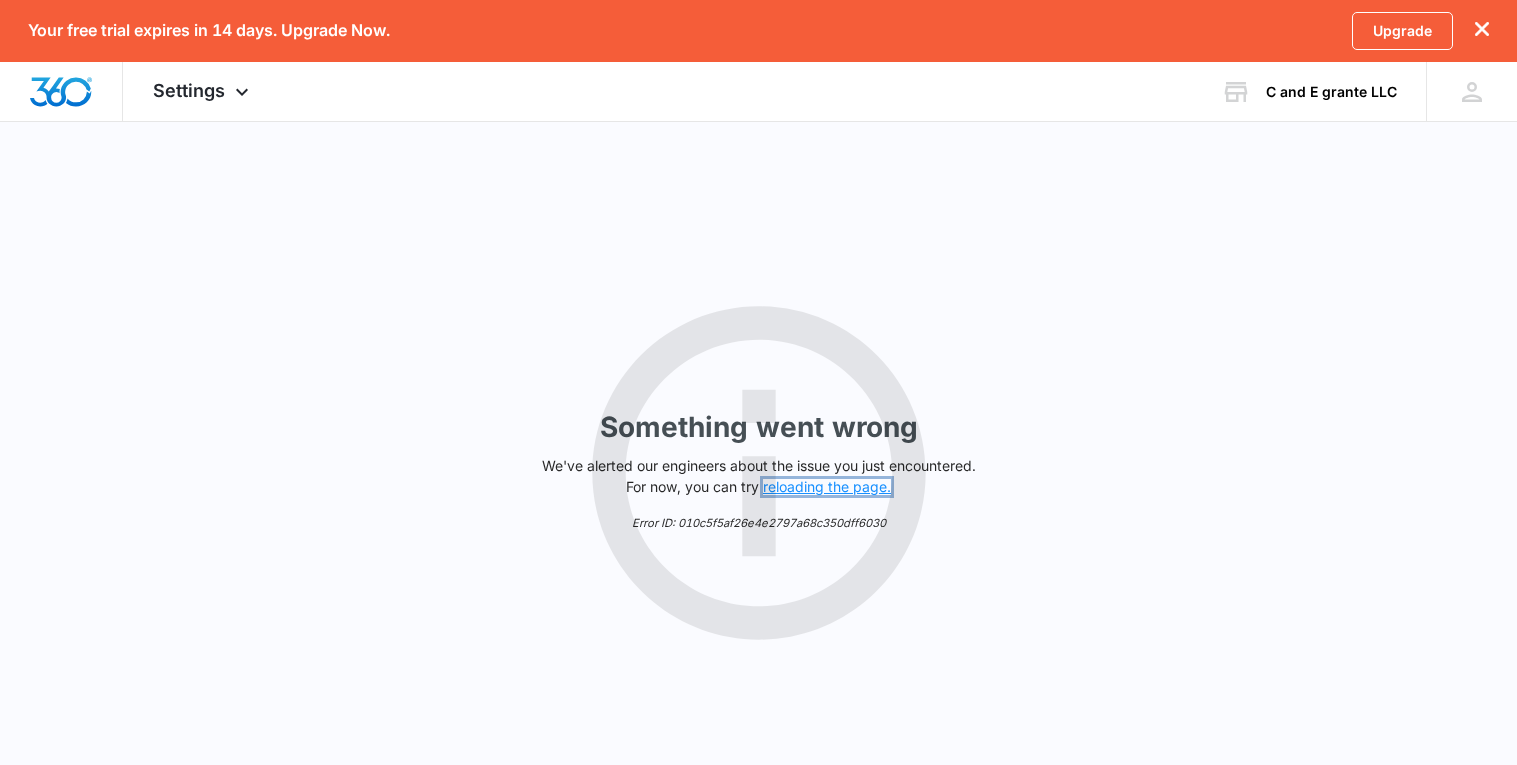 click on "reloading the page." at bounding box center [827, 487] 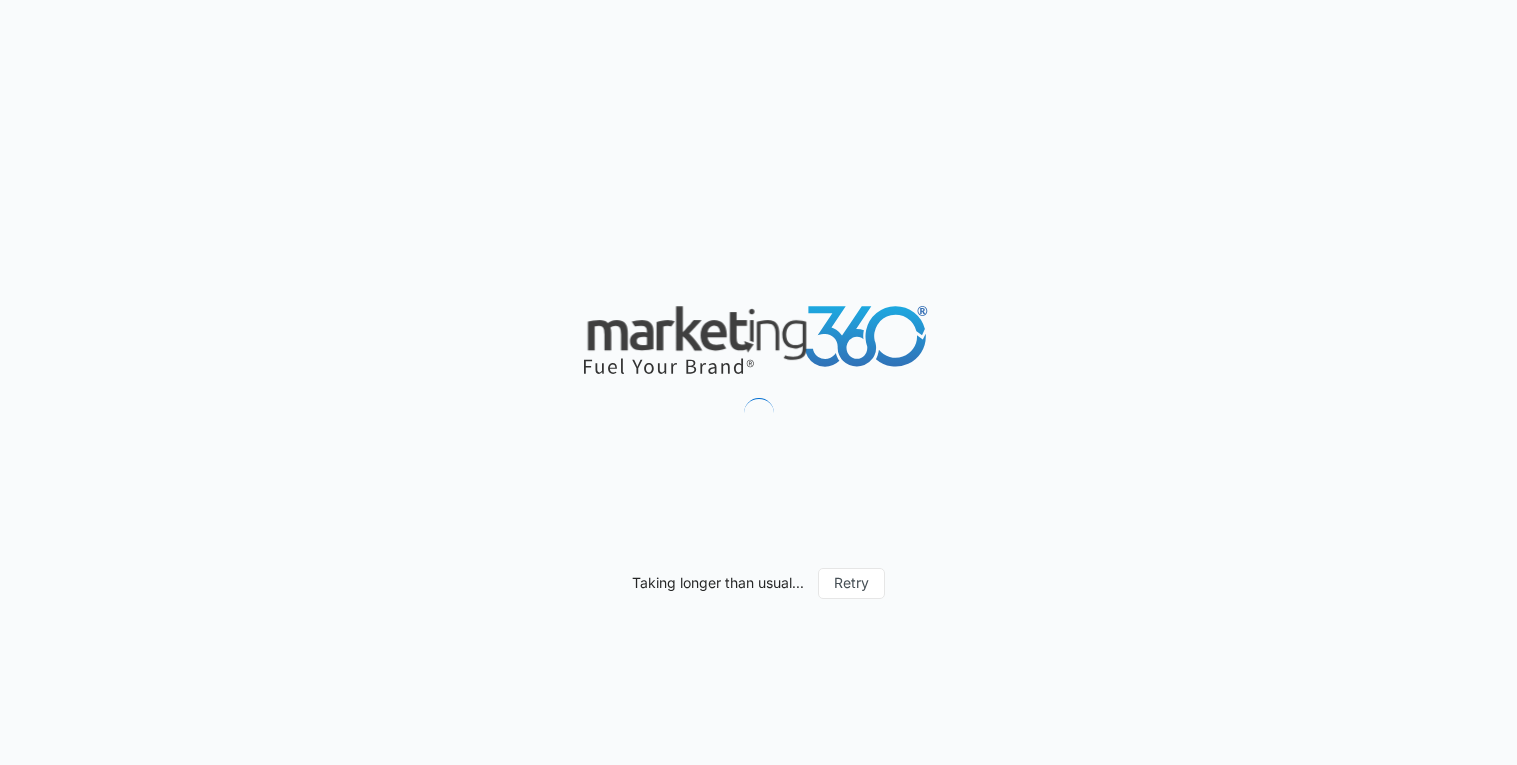 scroll, scrollTop: 0, scrollLeft: 0, axis: both 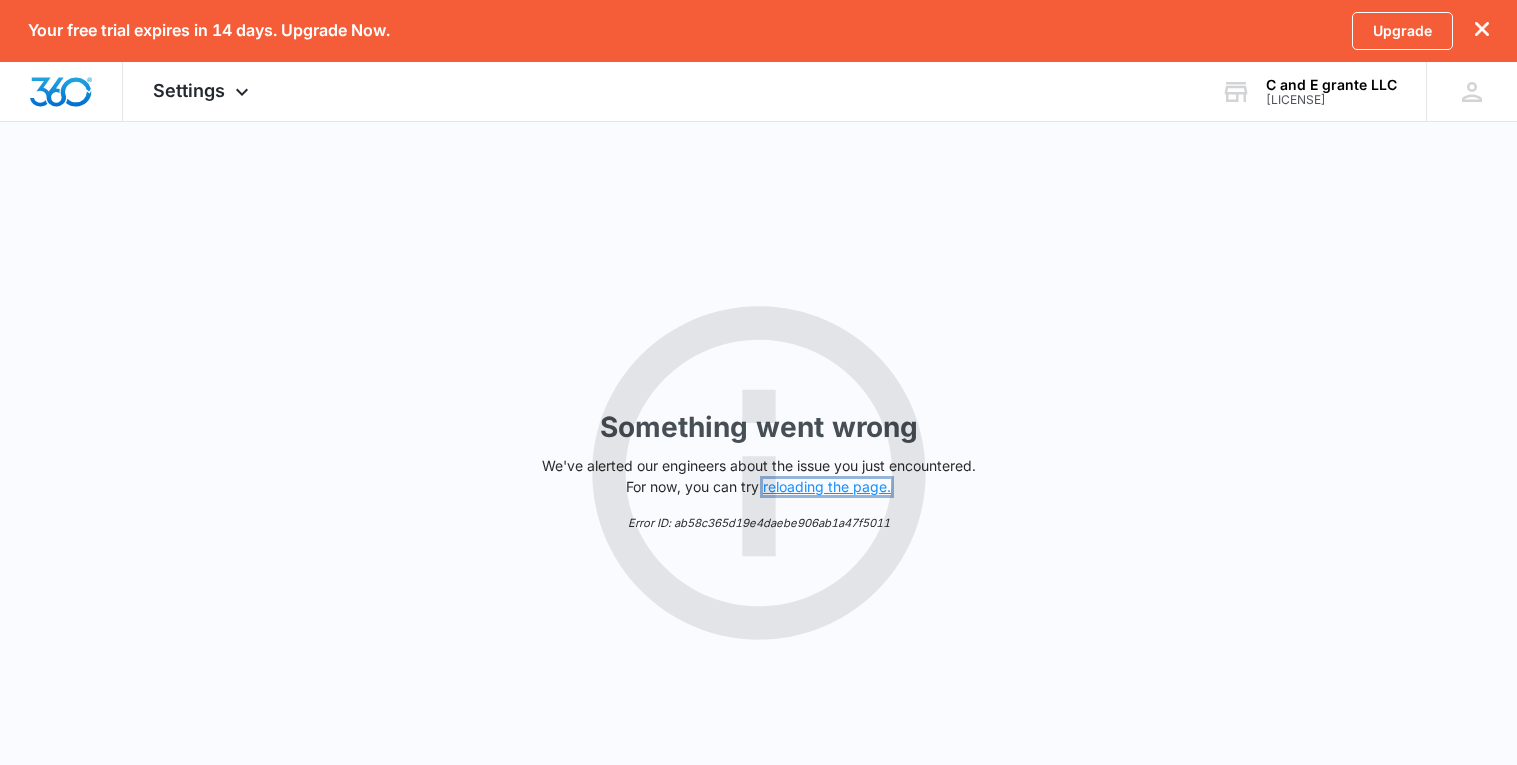 click on "reloading the page." at bounding box center (827, 487) 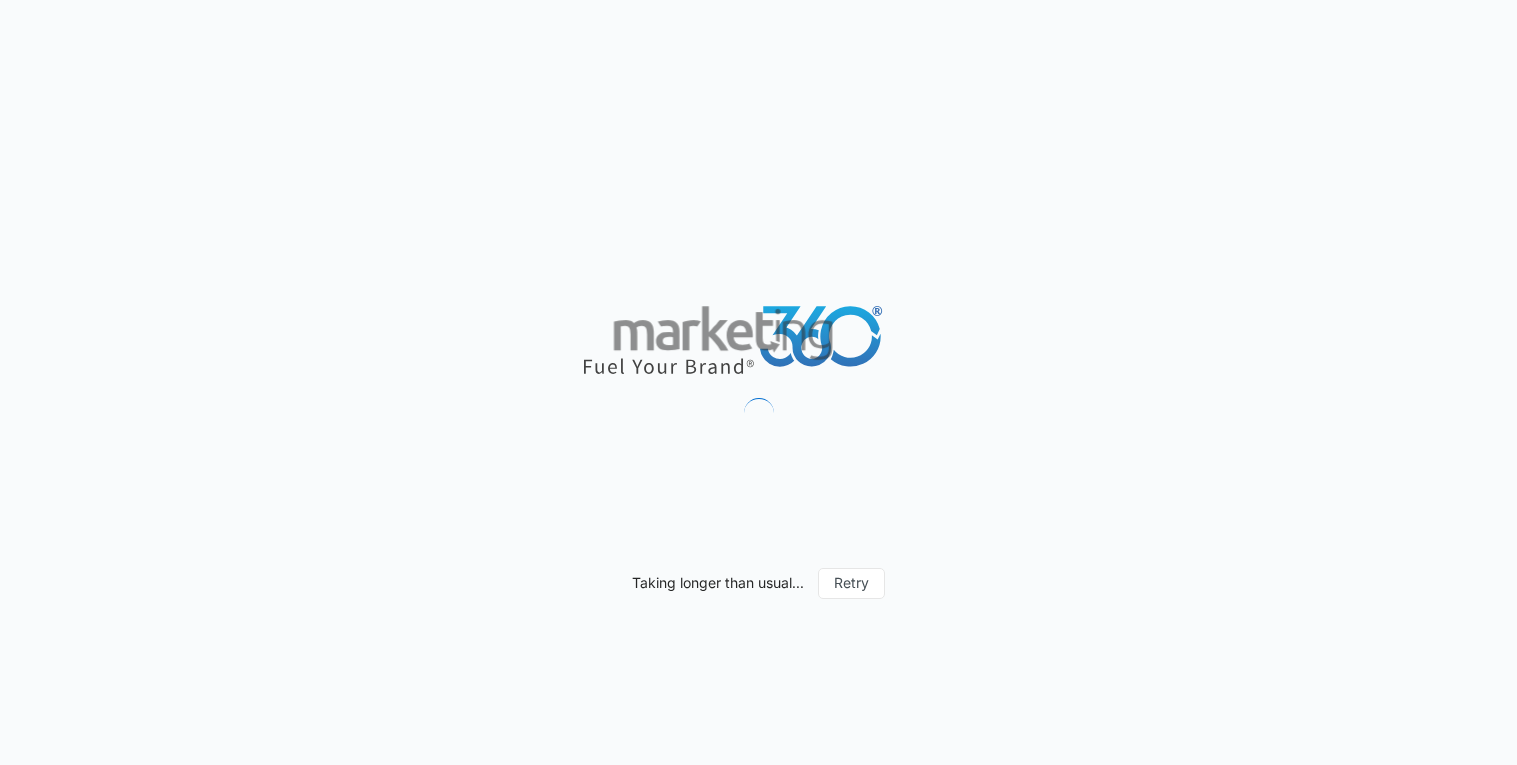 scroll, scrollTop: 0, scrollLeft: 0, axis: both 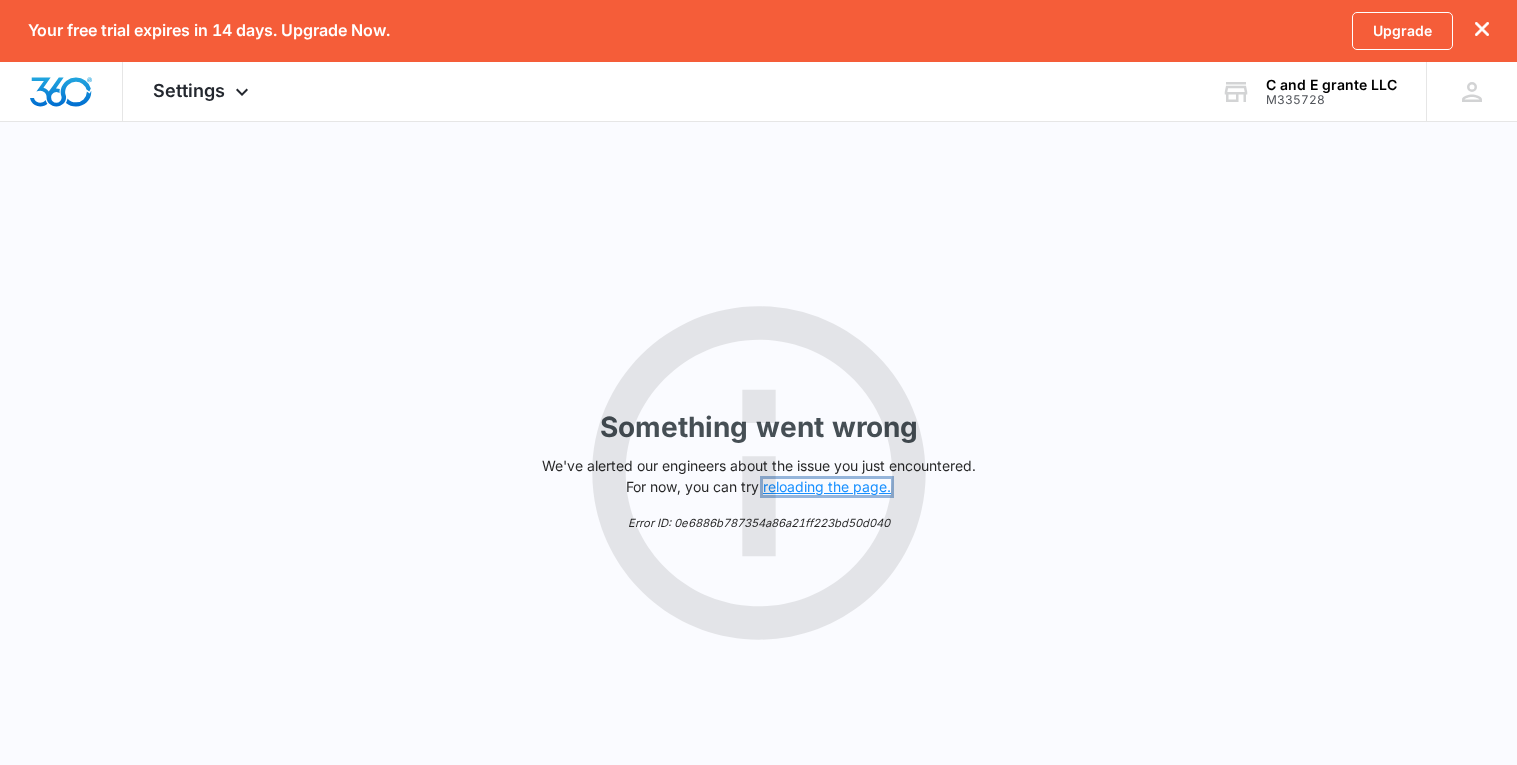 click on "reloading the page." at bounding box center (827, 487) 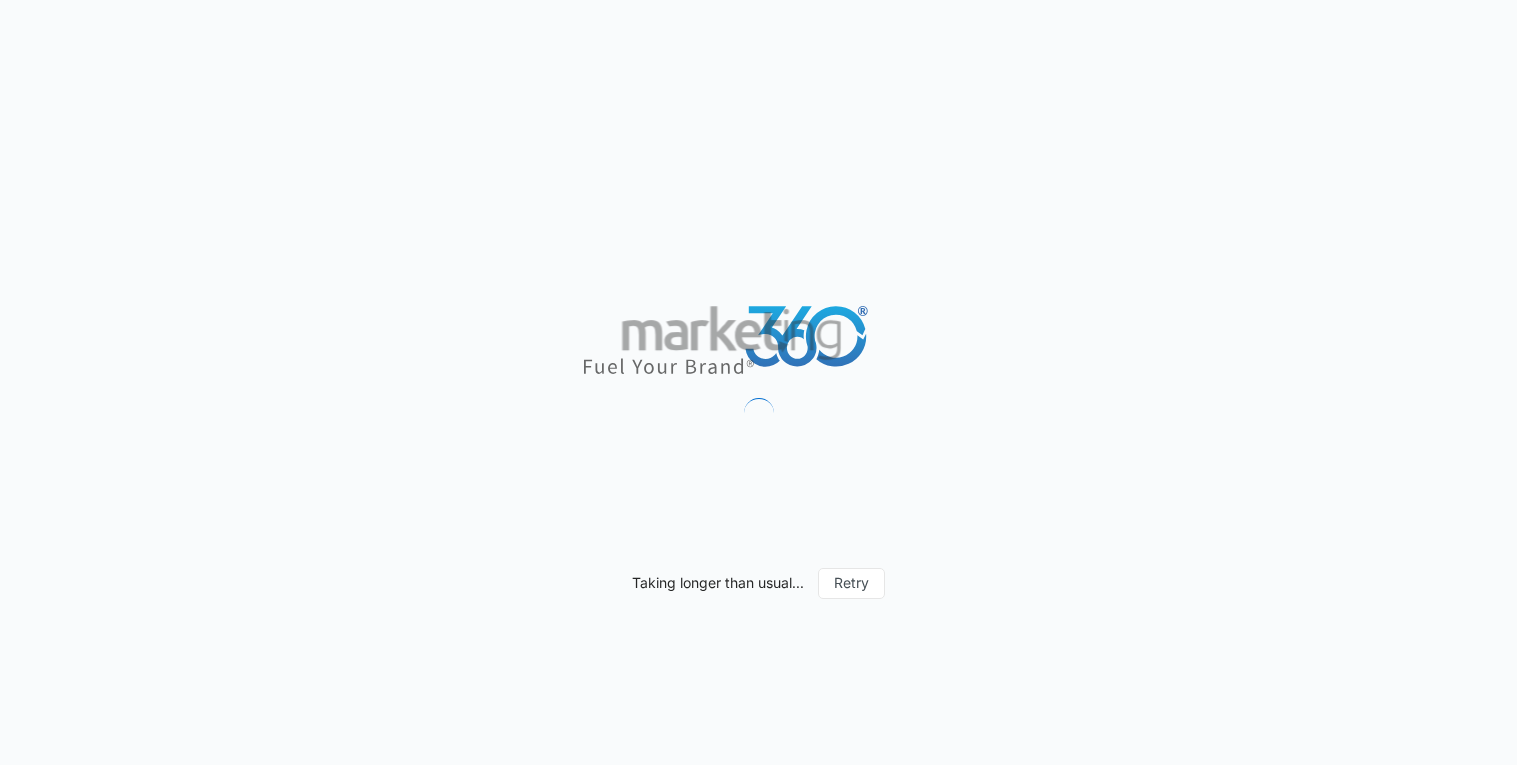 scroll, scrollTop: 0, scrollLeft: 0, axis: both 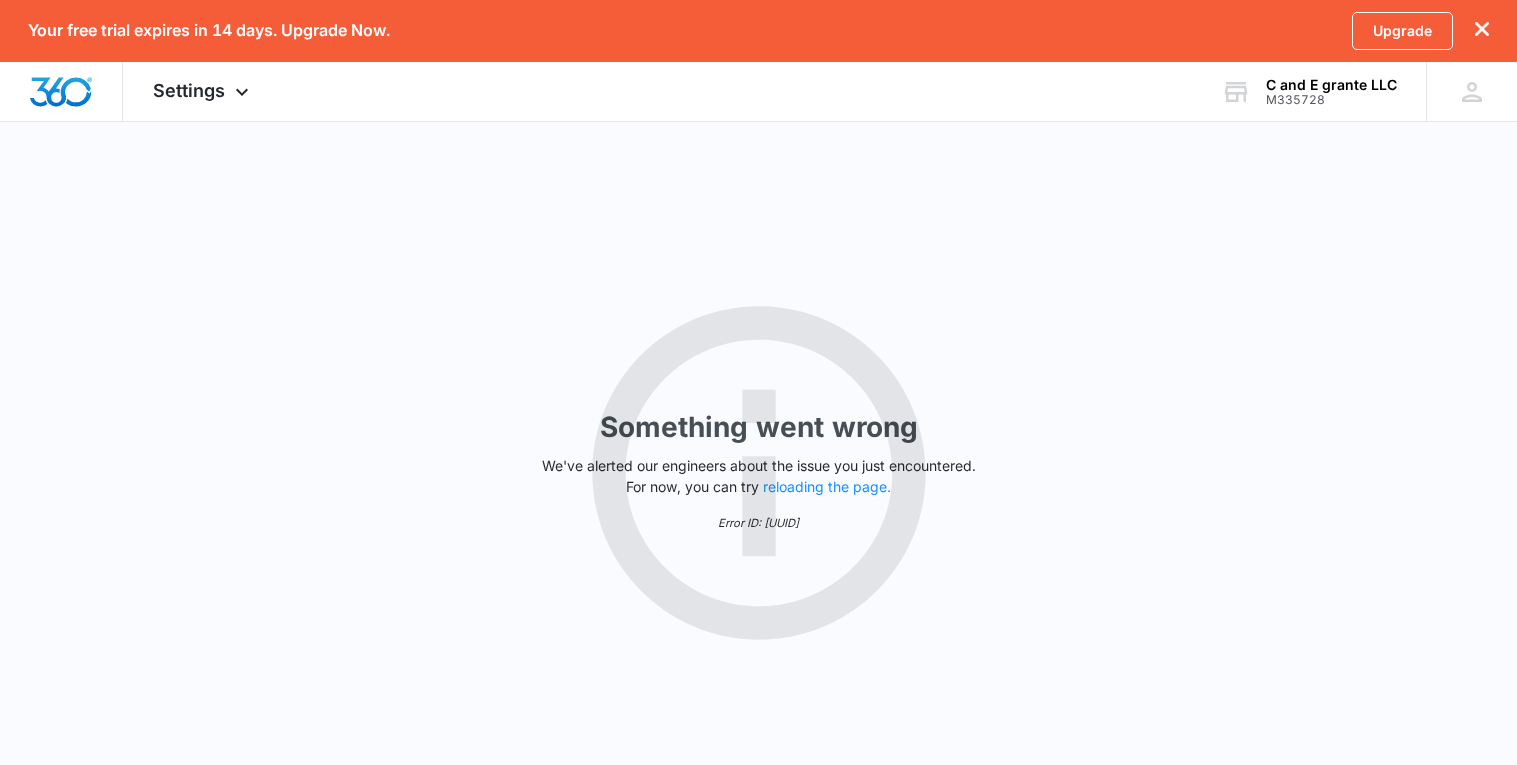 click on "We've alerted our engineers about the issue you just encountered. For now, you can try     reloading the page." at bounding box center (759, 476) 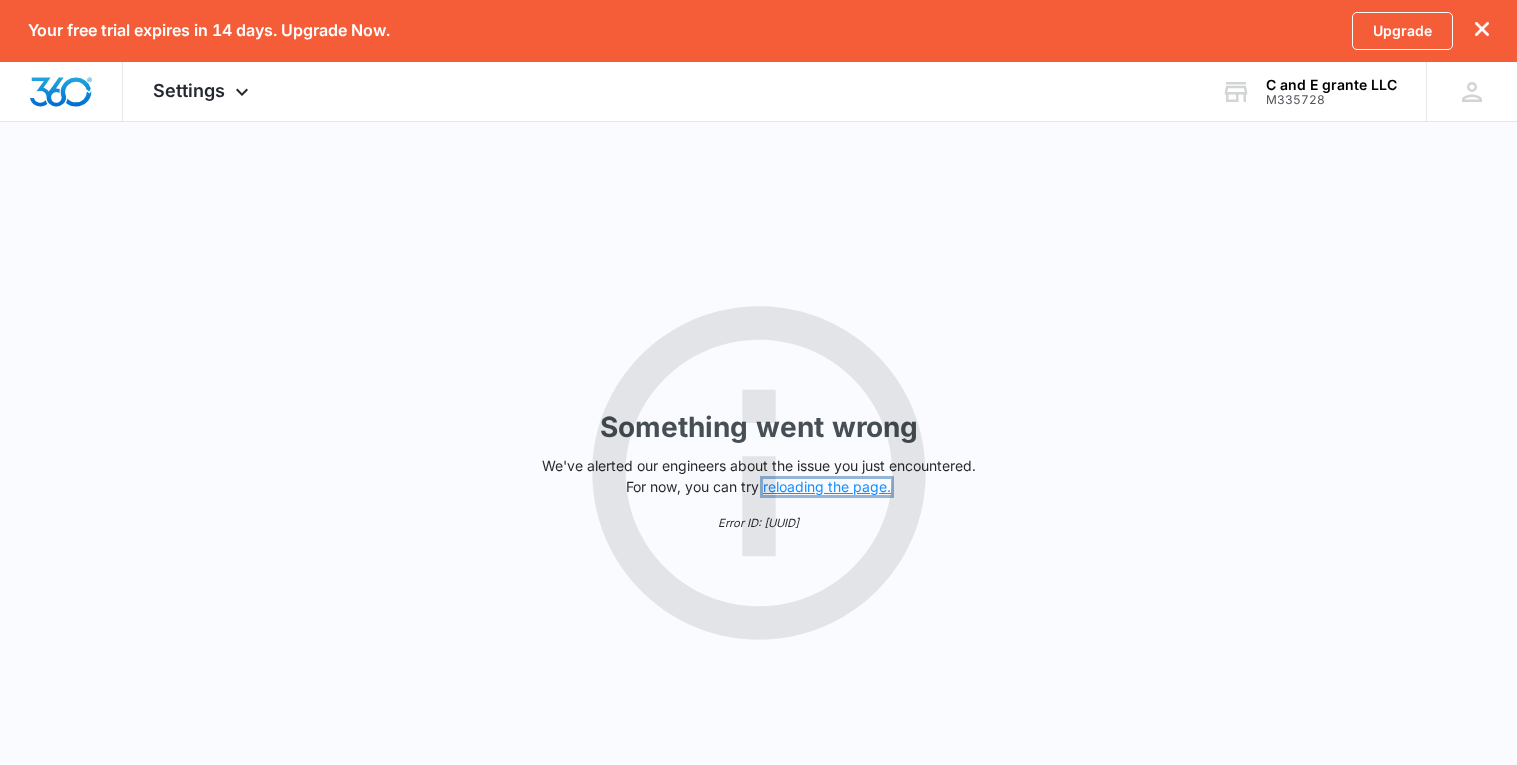 click on "reloading the page." at bounding box center (827, 487) 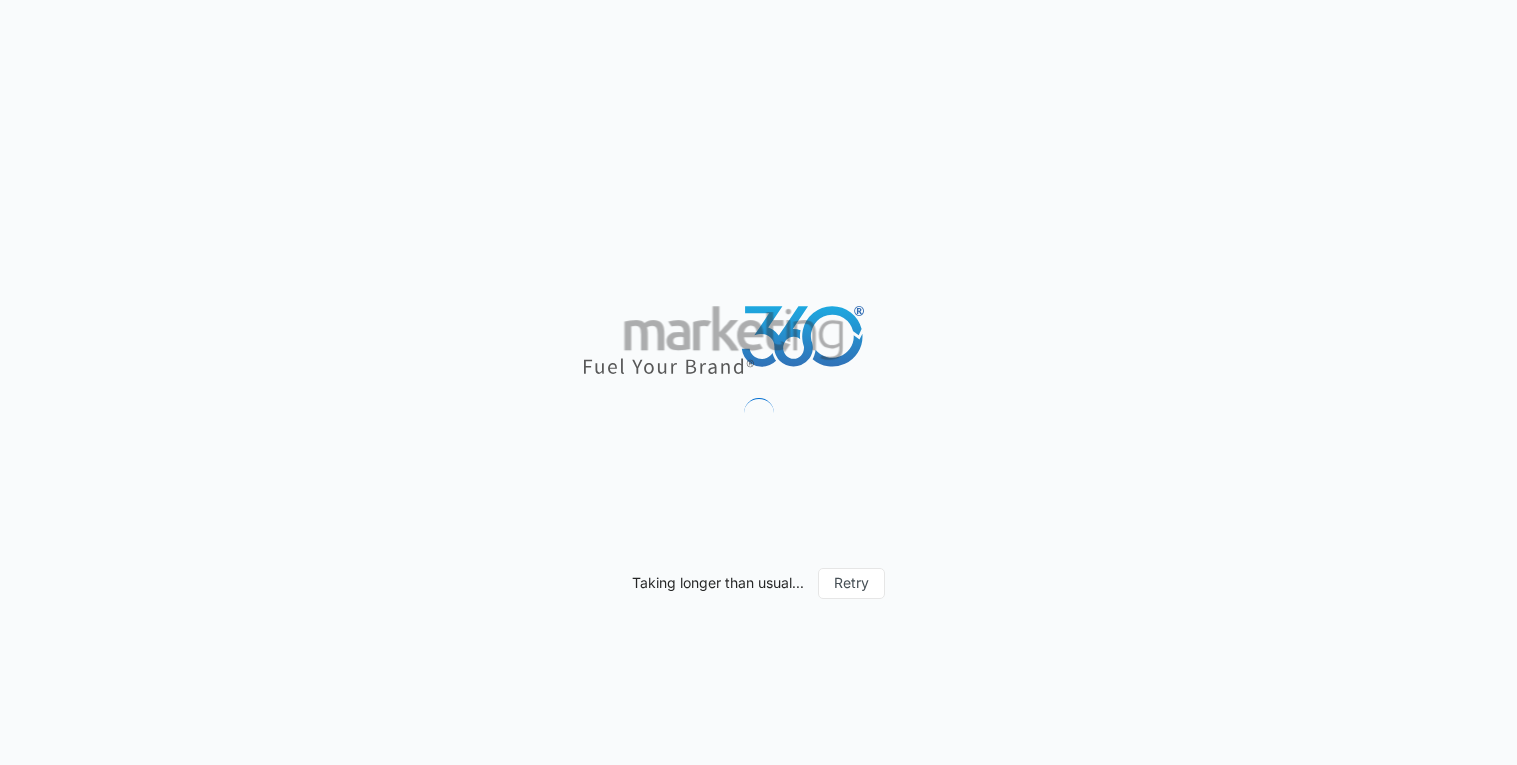 scroll, scrollTop: 0, scrollLeft: 0, axis: both 